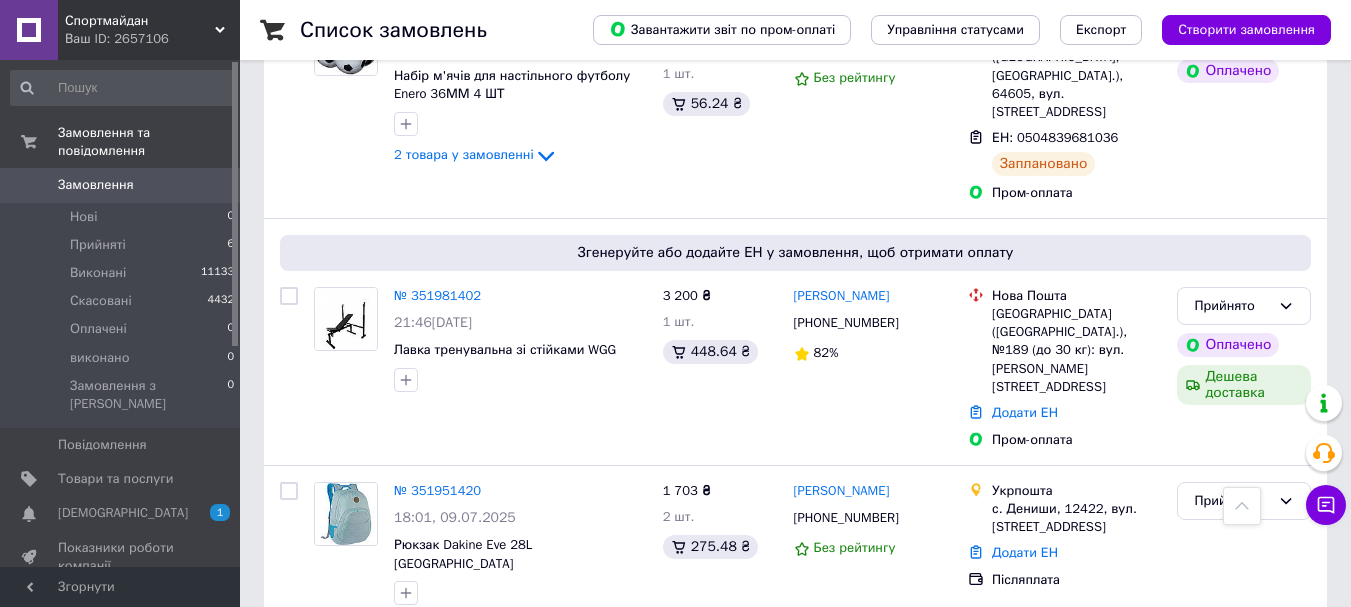 scroll, scrollTop: 1000, scrollLeft: 0, axis: vertical 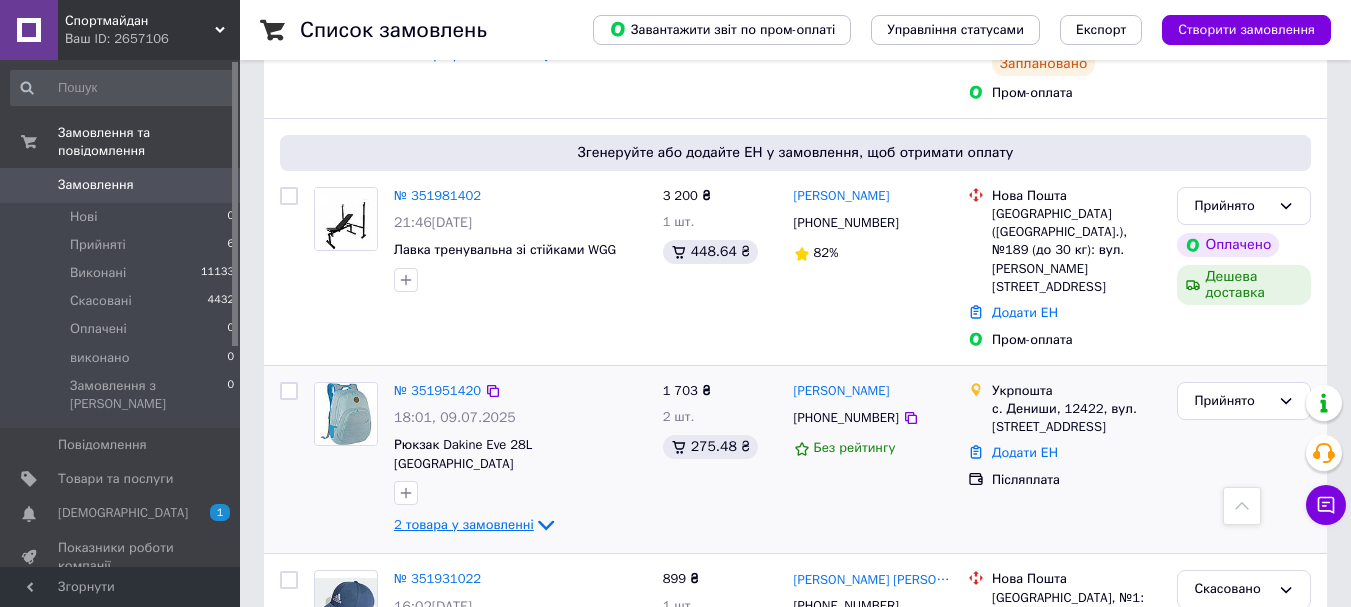 click 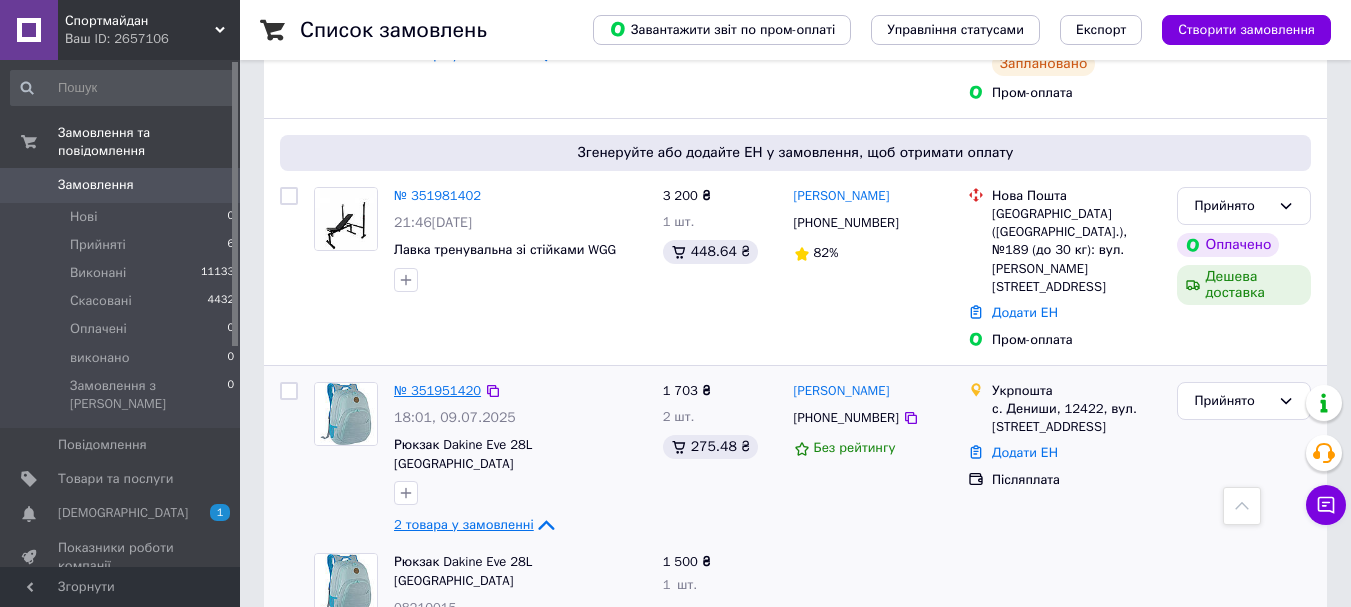 click on "№ 351951420" at bounding box center (437, 390) 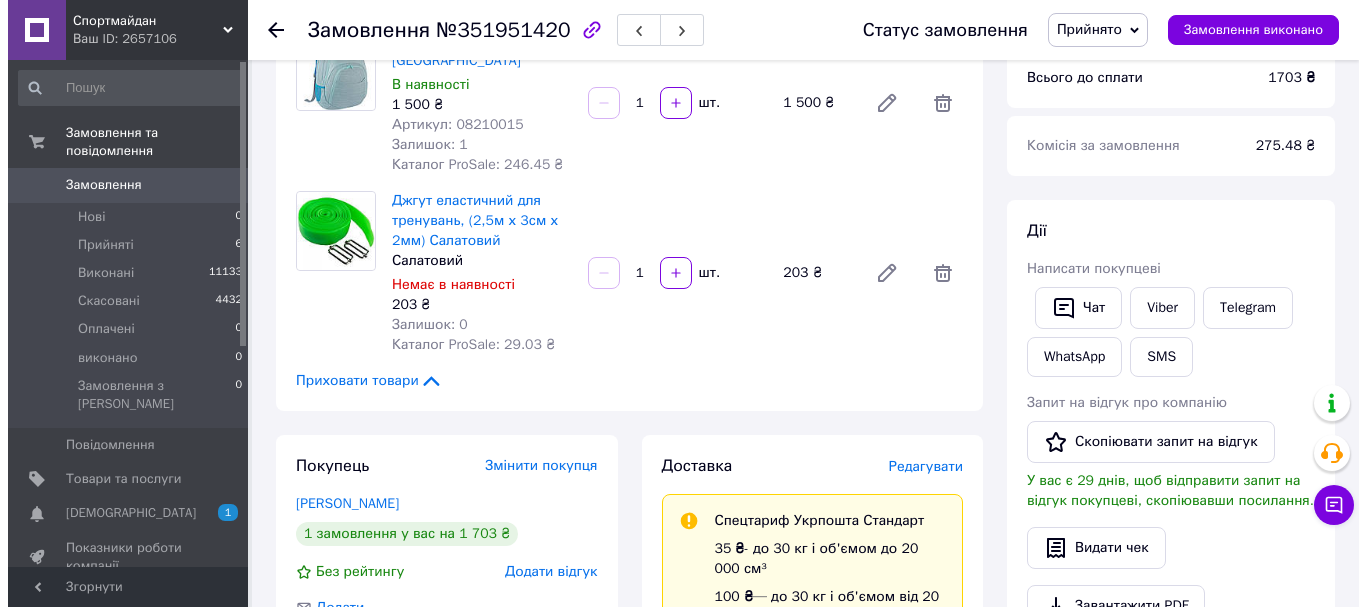 scroll, scrollTop: 400, scrollLeft: 0, axis: vertical 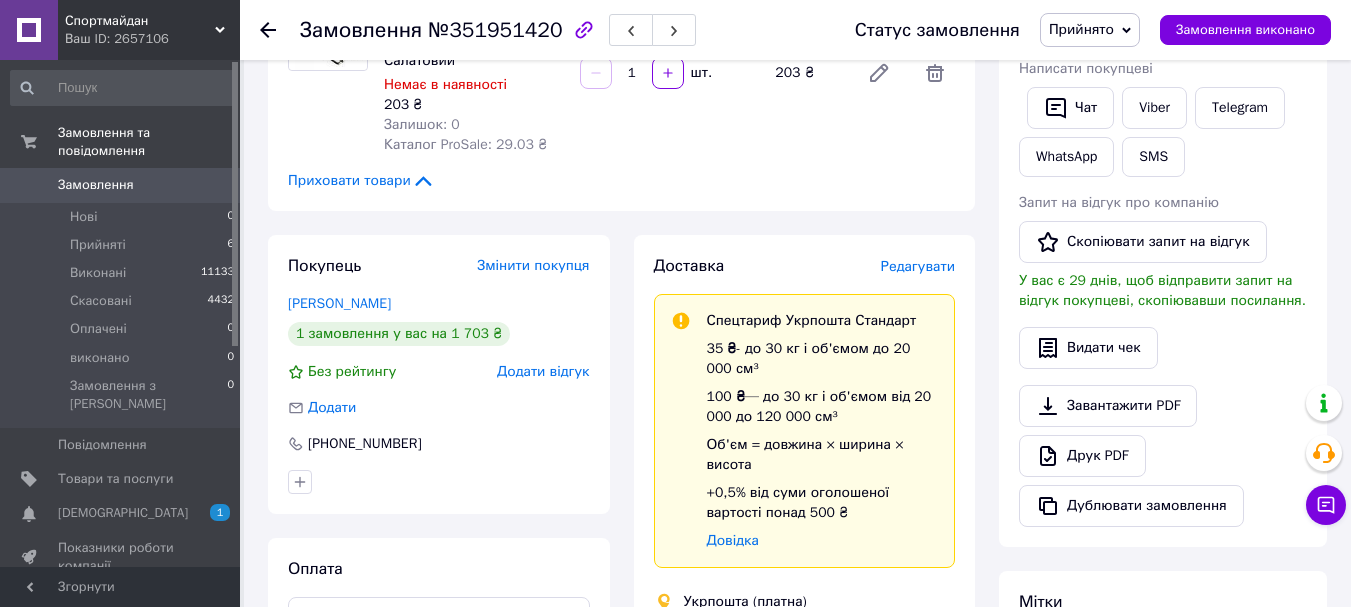 click on "Редагувати" at bounding box center [918, 266] 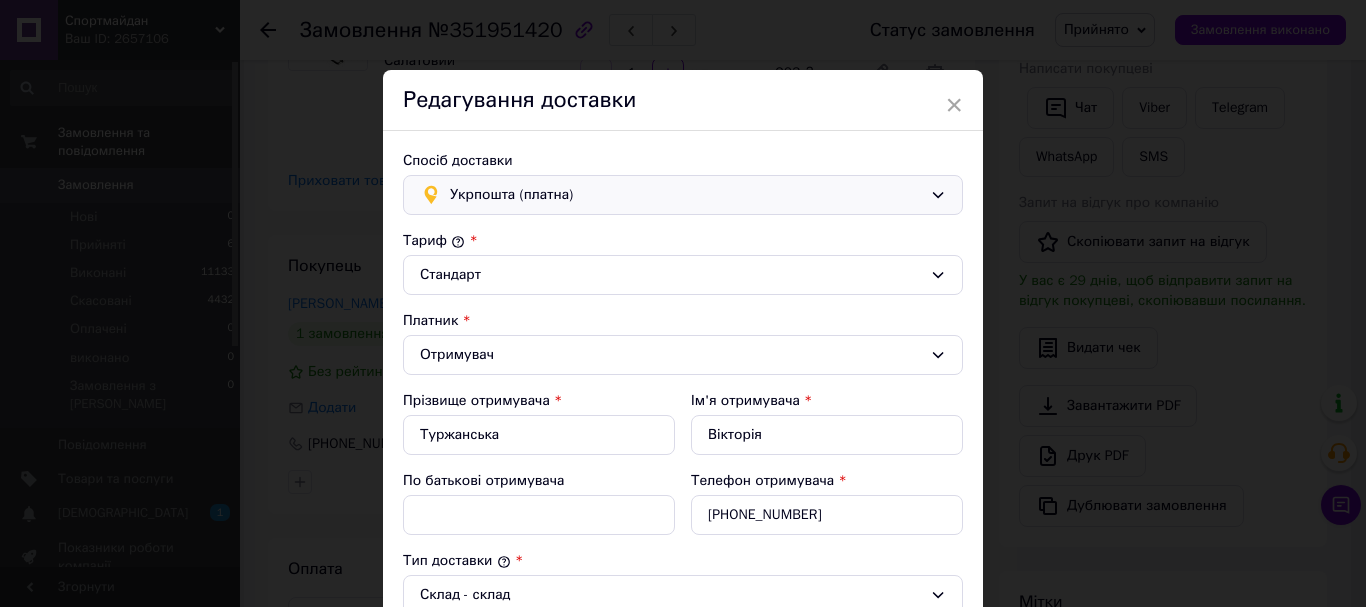 click 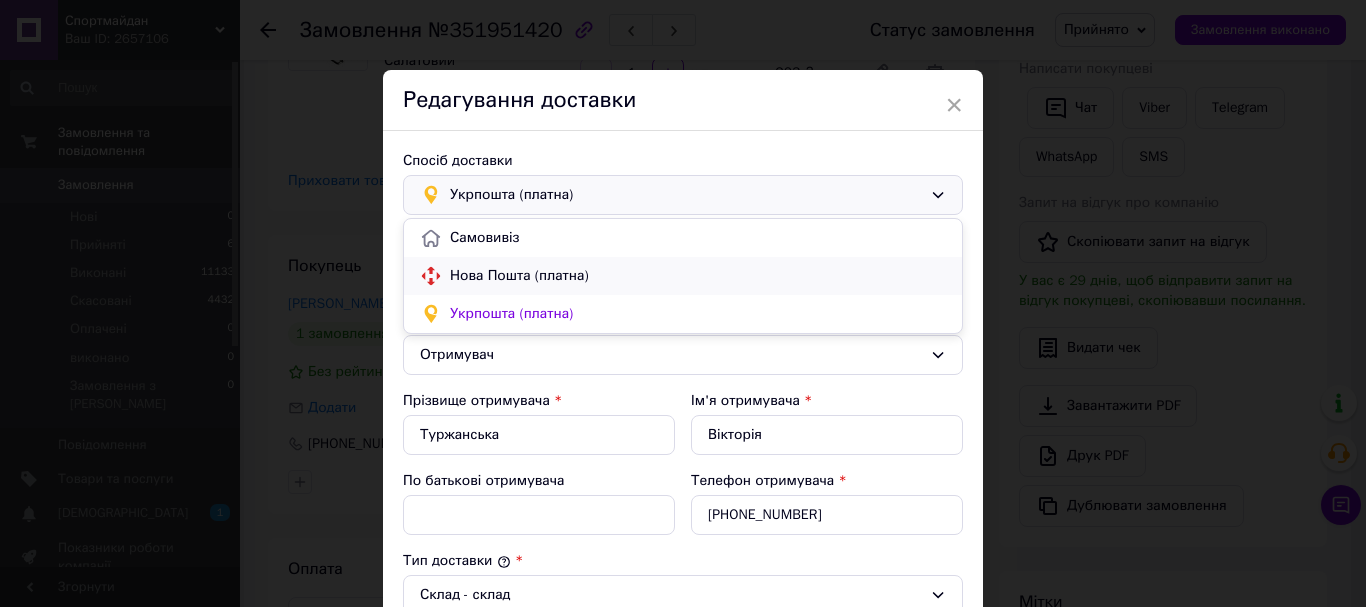 click on "Нова Пошта (платна)" at bounding box center [698, 276] 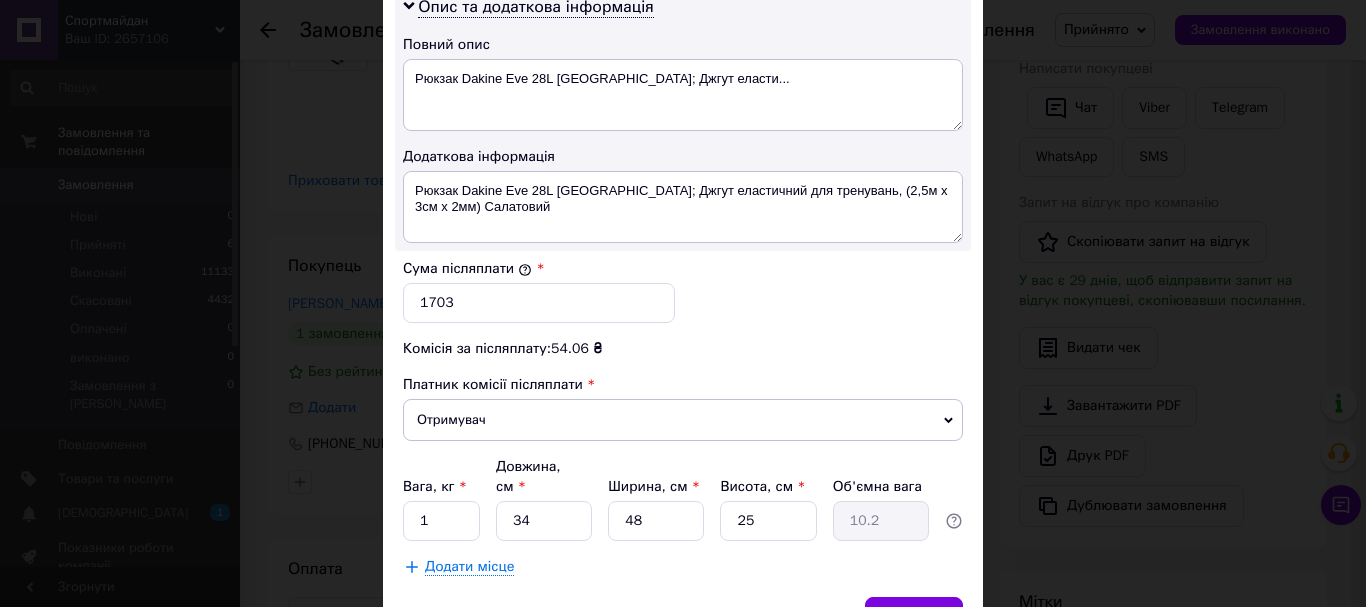 scroll, scrollTop: 1063, scrollLeft: 0, axis: vertical 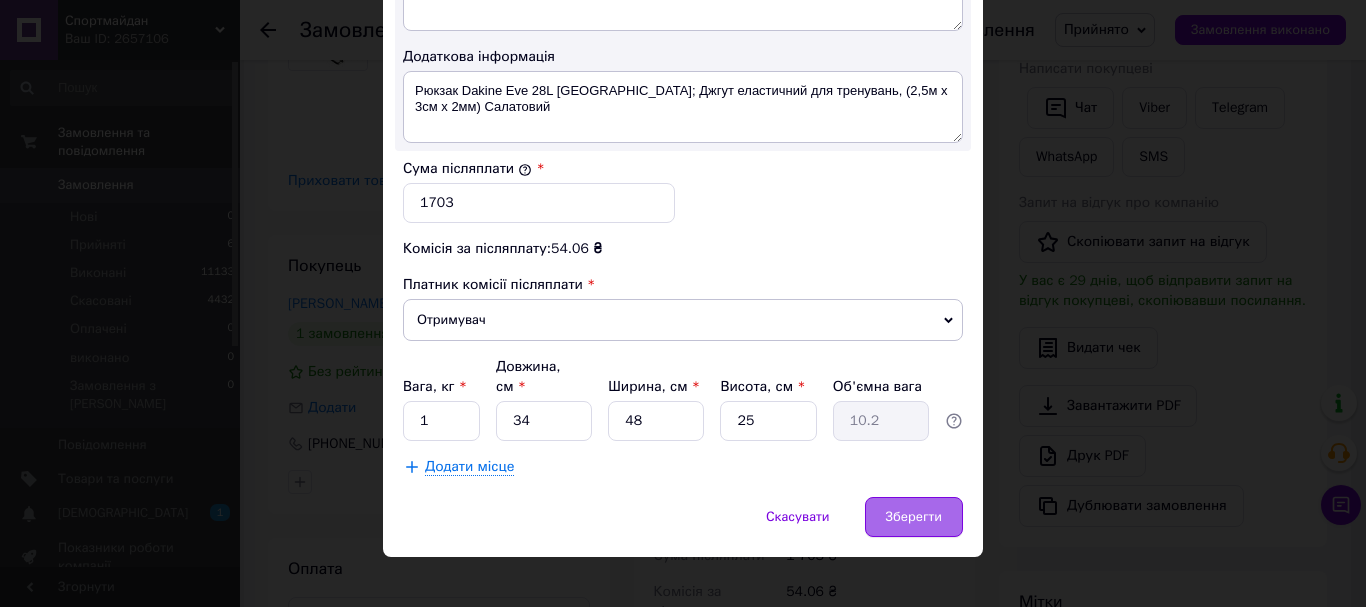 click on "Зберегти" at bounding box center (914, 517) 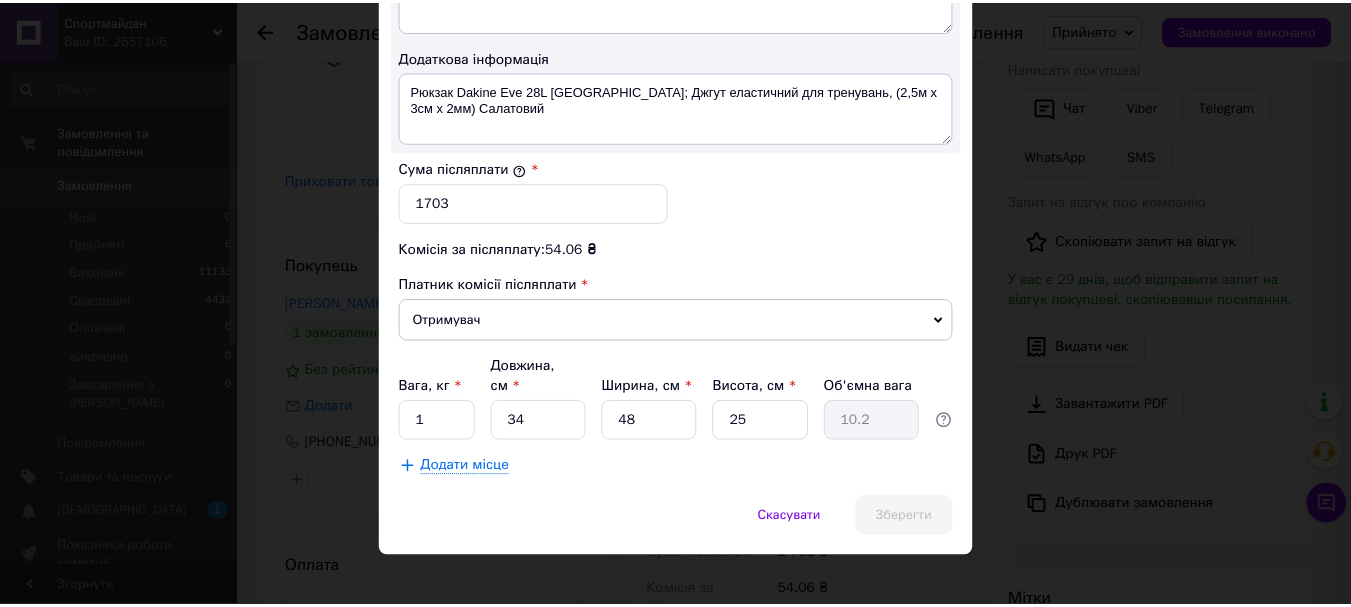 scroll, scrollTop: 1091, scrollLeft: 0, axis: vertical 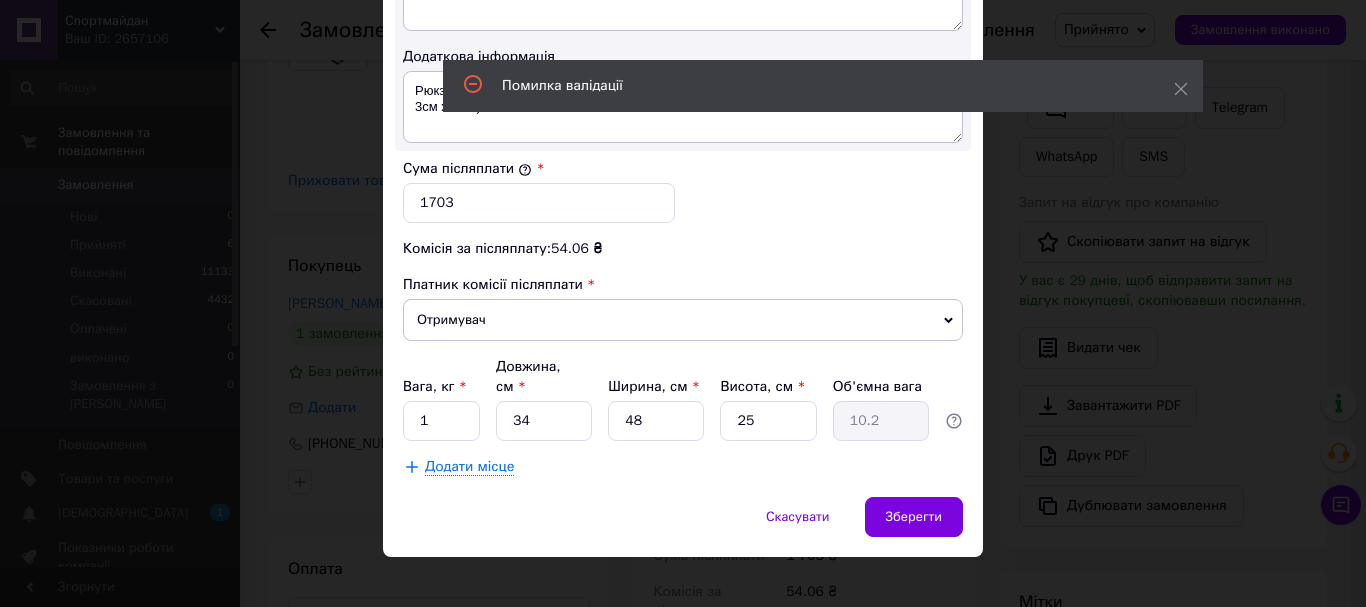 click on "× Редагування доставки Спосіб доставки Нова Пошта (платна) Платник Отримувач Відправник Прізвище отримувача Туржанська Ім'я отримувача Вікторія По батькові отримувача Телефон отримувача +380673887047 Тип доставки У відділенні Кур'єром В поштоматі Місто -- Не обрано -- Поле обов'язкове для заповнення Місце відправки м. Львів (Львівська обл.): №100: вул. Промислова, 50/52 м. Львів (Львівська обл.): №68 (до 30 кг на одне місце): вул. Миколайчука, 8 Додати ще місце відправки Тип посилки Вантаж Документи Номер упаковки (не обов'язково) Оціночна вартість 1703 Дата відправки 10.07.2025 <" at bounding box center [683, 303] 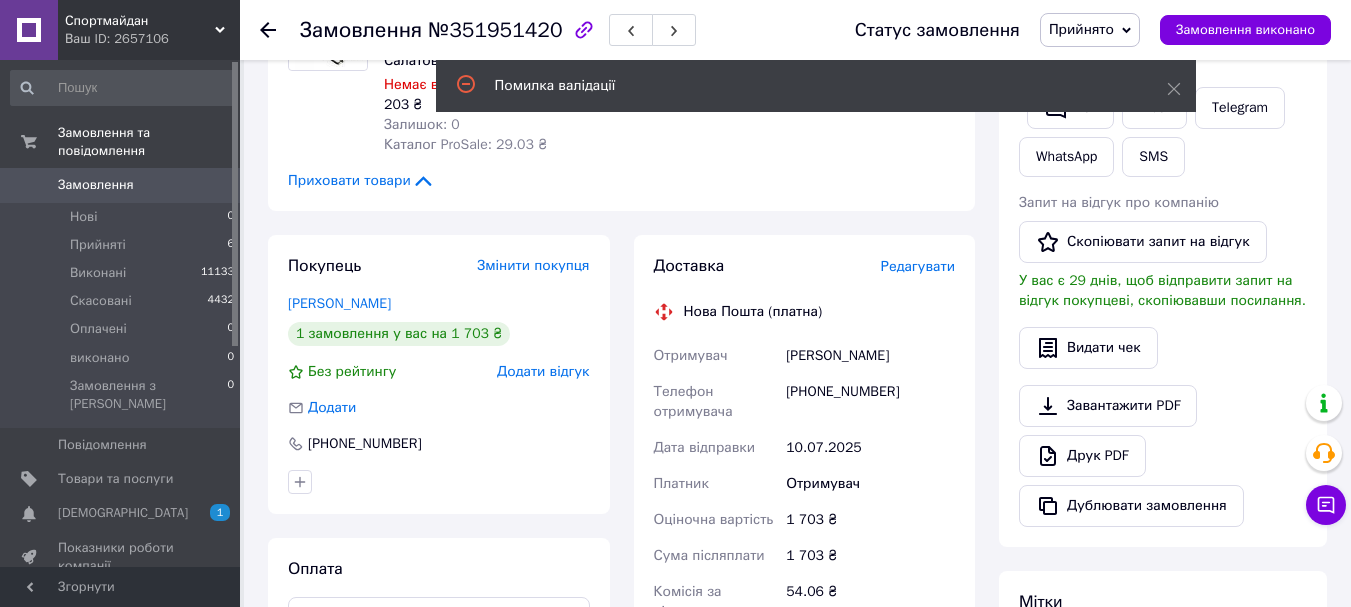 scroll, scrollTop: 0, scrollLeft: 0, axis: both 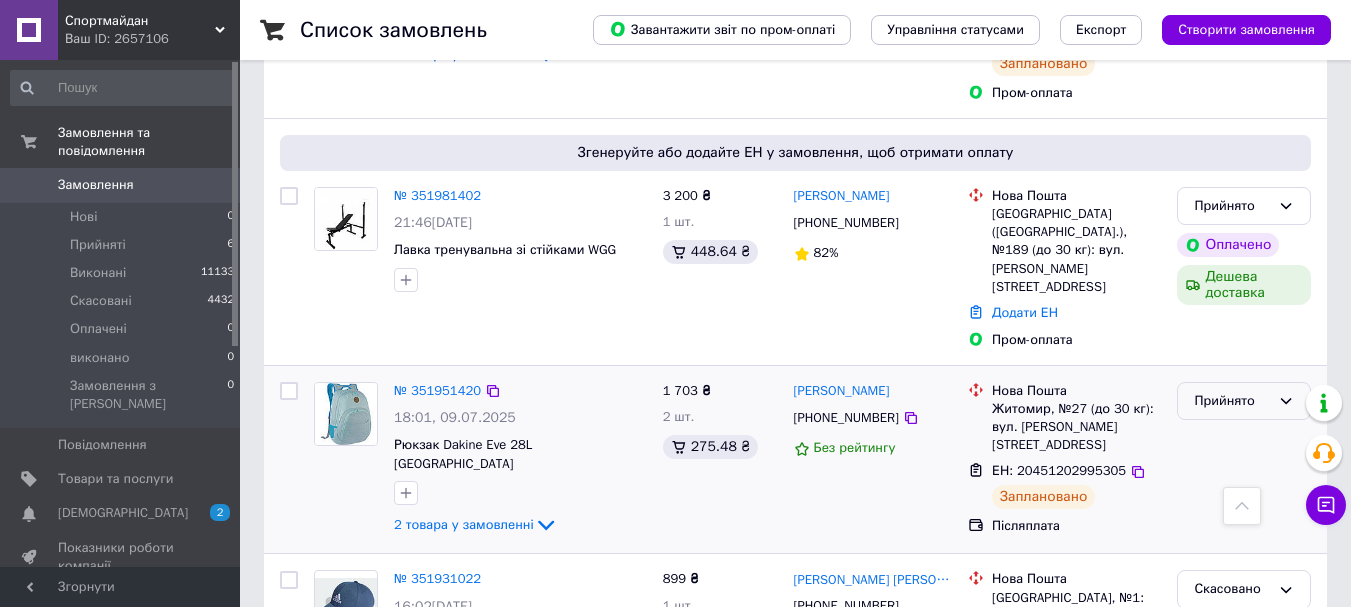 click 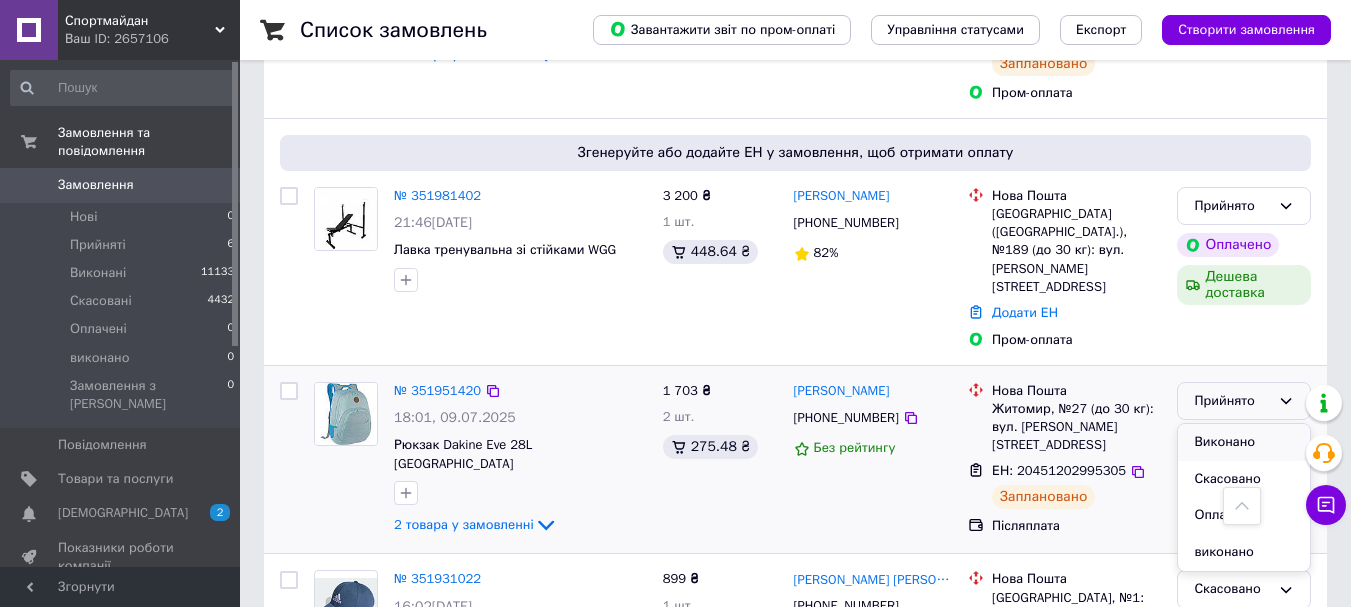 click on "Виконано" at bounding box center [1244, 442] 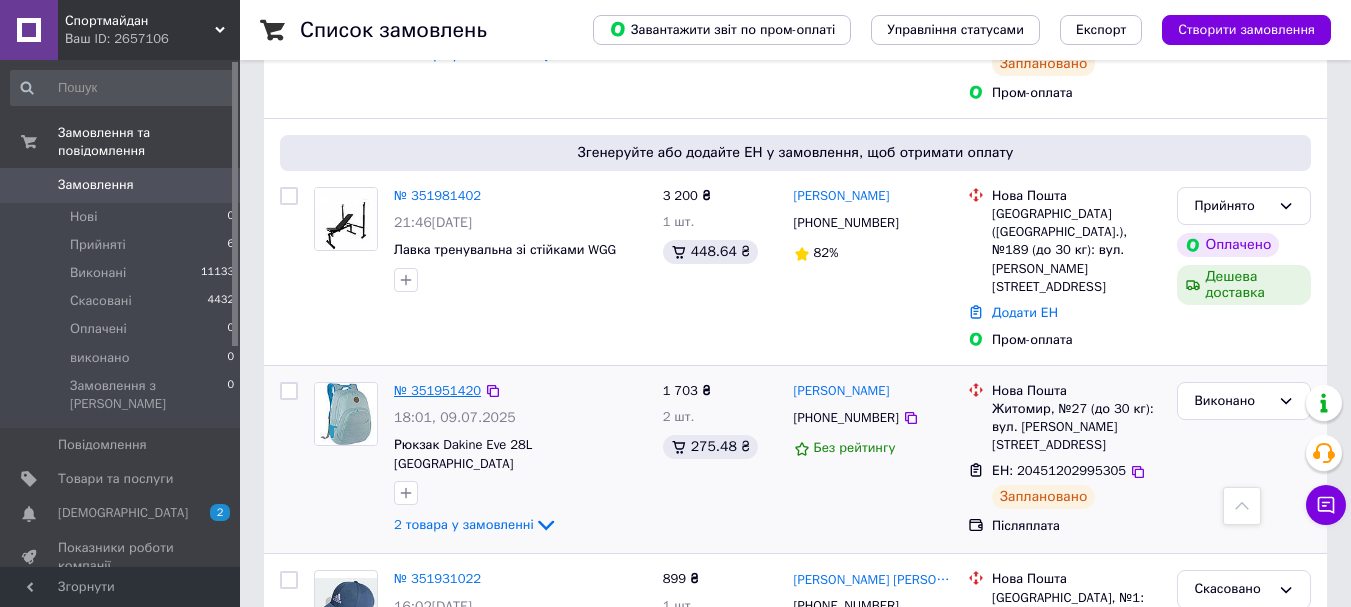 click on "№ 351951420" at bounding box center (437, 390) 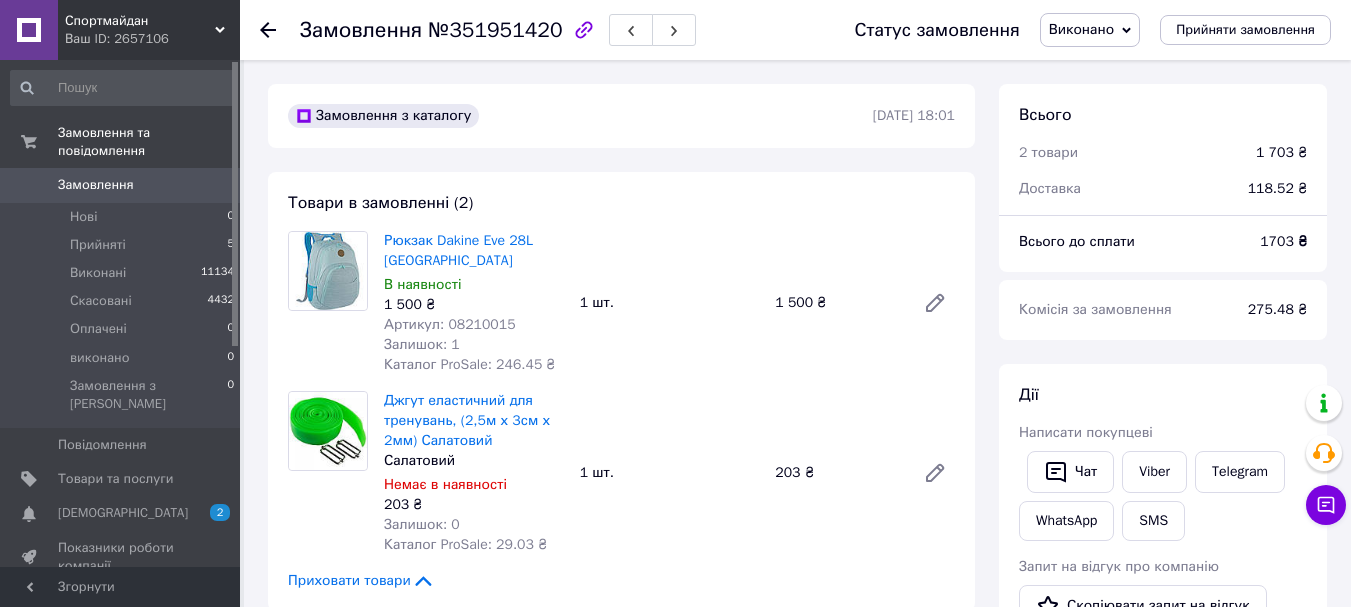 scroll, scrollTop: 100, scrollLeft: 0, axis: vertical 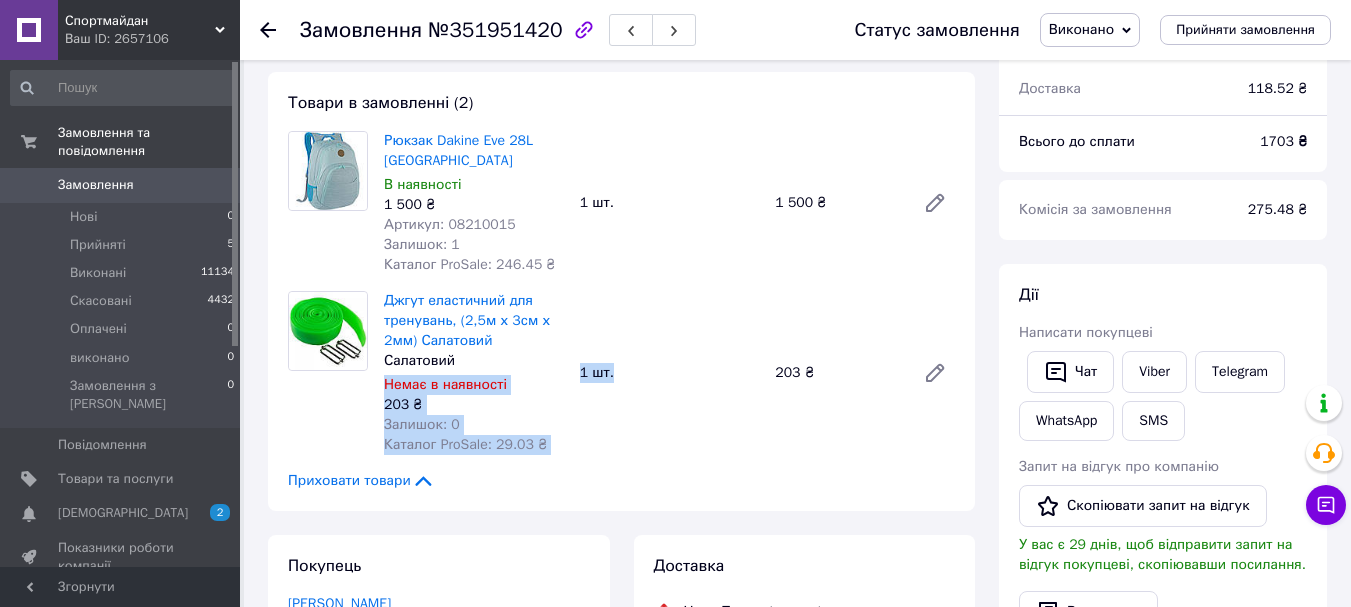 drag, startPoint x: 466, startPoint y: 362, endPoint x: 636, endPoint y: 305, distance: 179.30142 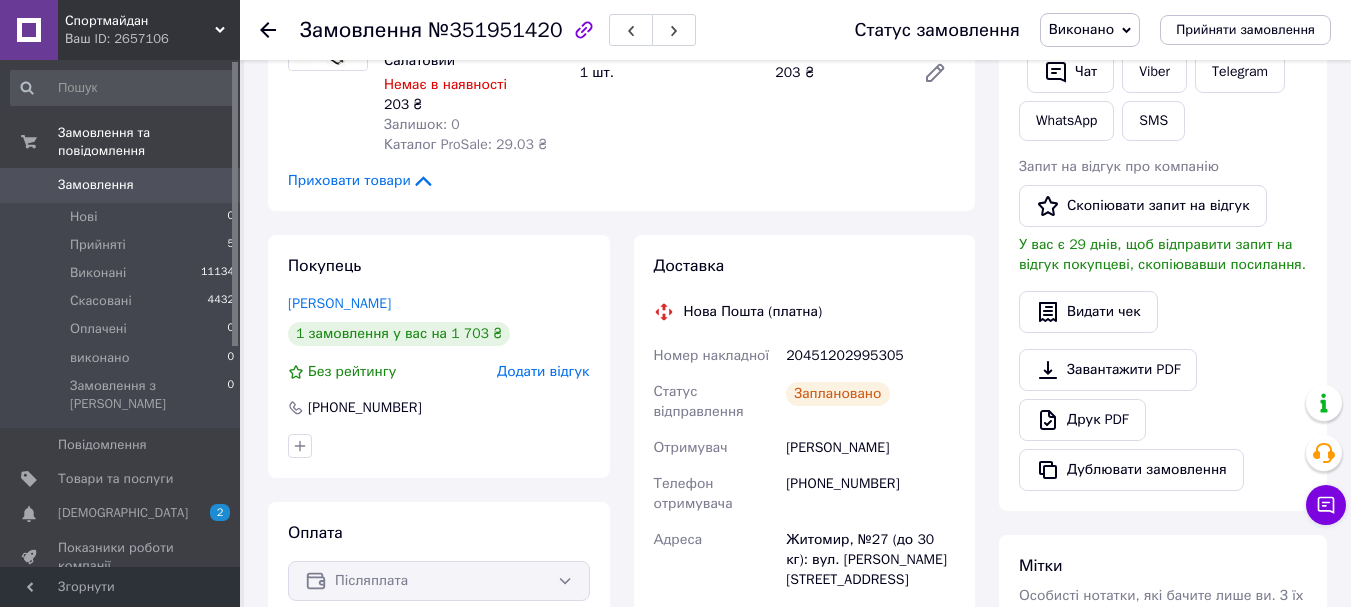 scroll, scrollTop: 500, scrollLeft: 0, axis: vertical 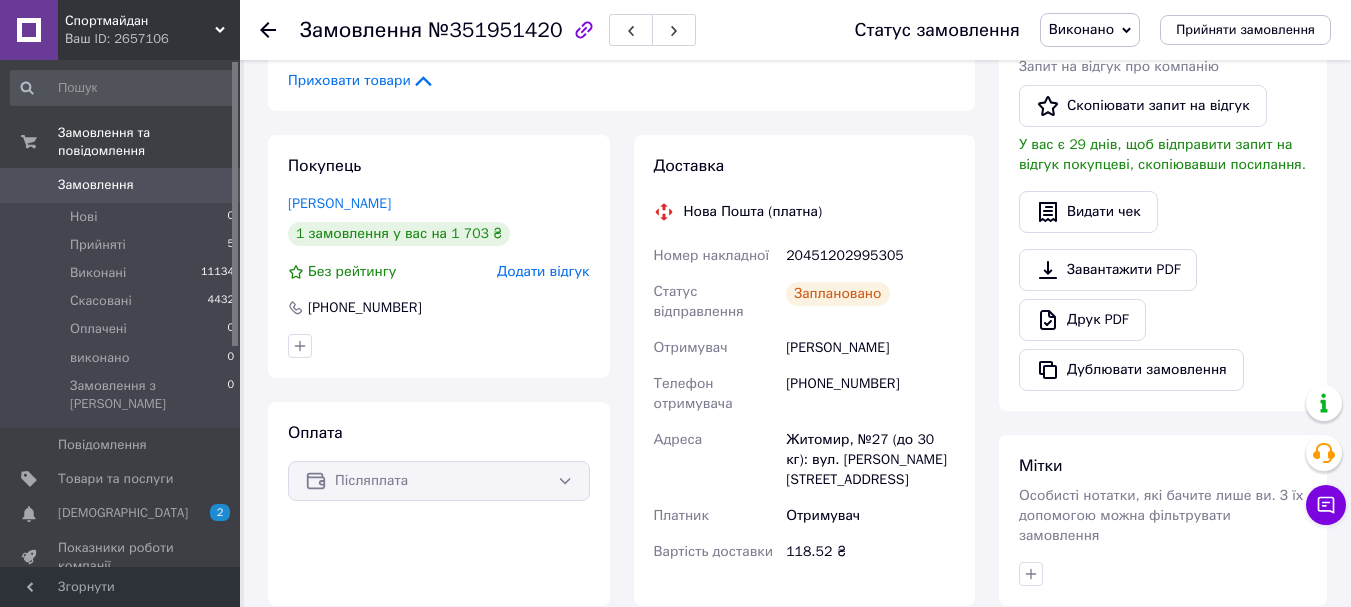 drag, startPoint x: 791, startPoint y: 344, endPoint x: 921, endPoint y: 349, distance: 130.09612 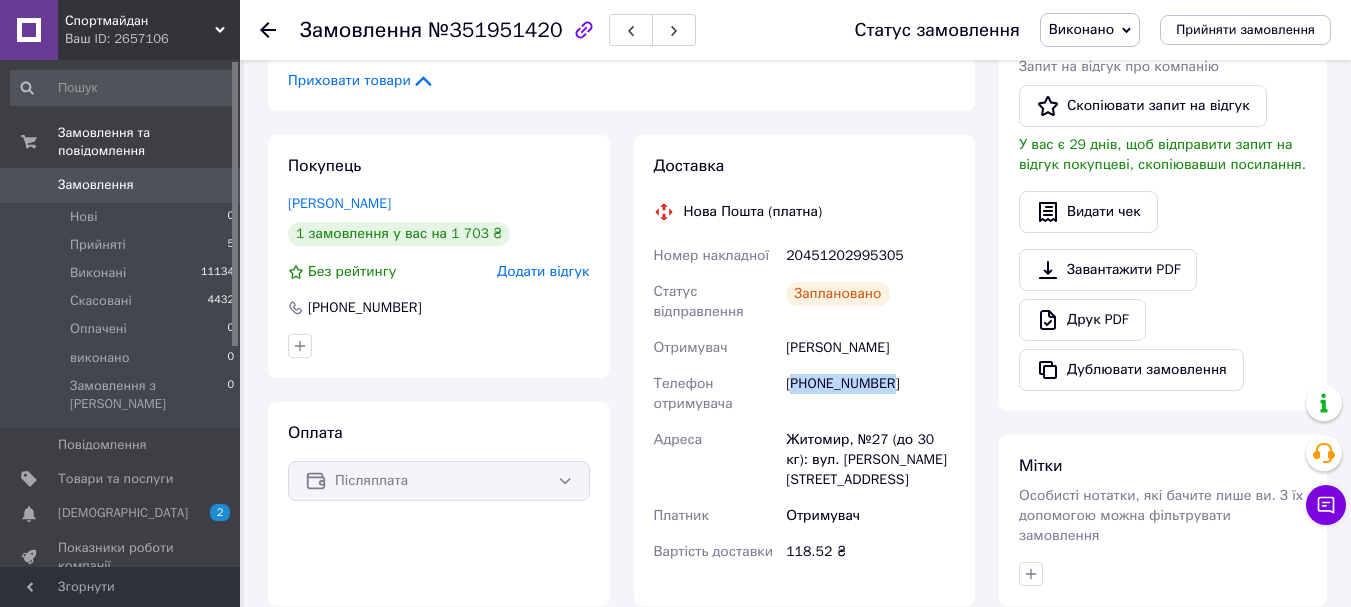 drag, startPoint x: 895, startPoint y: 383, endPoint x: 791, endPoint y: 384, distance: 104.00481 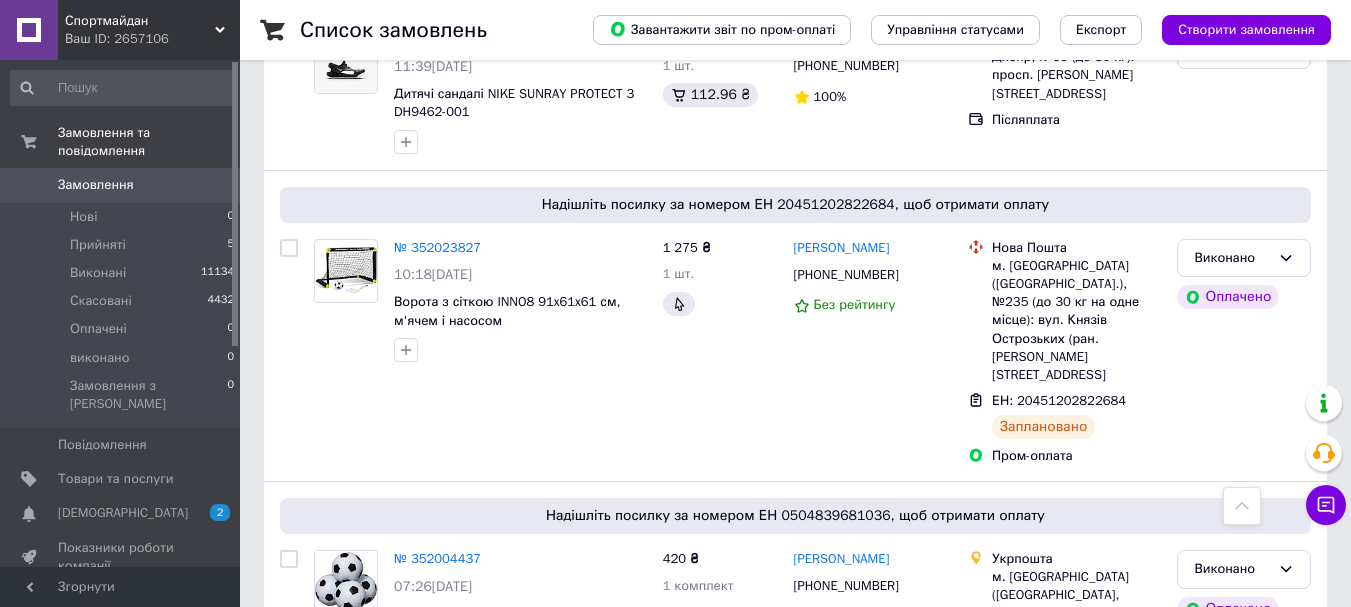 scroll, scrollTop: 0, scrollLeft: 0, axis: both 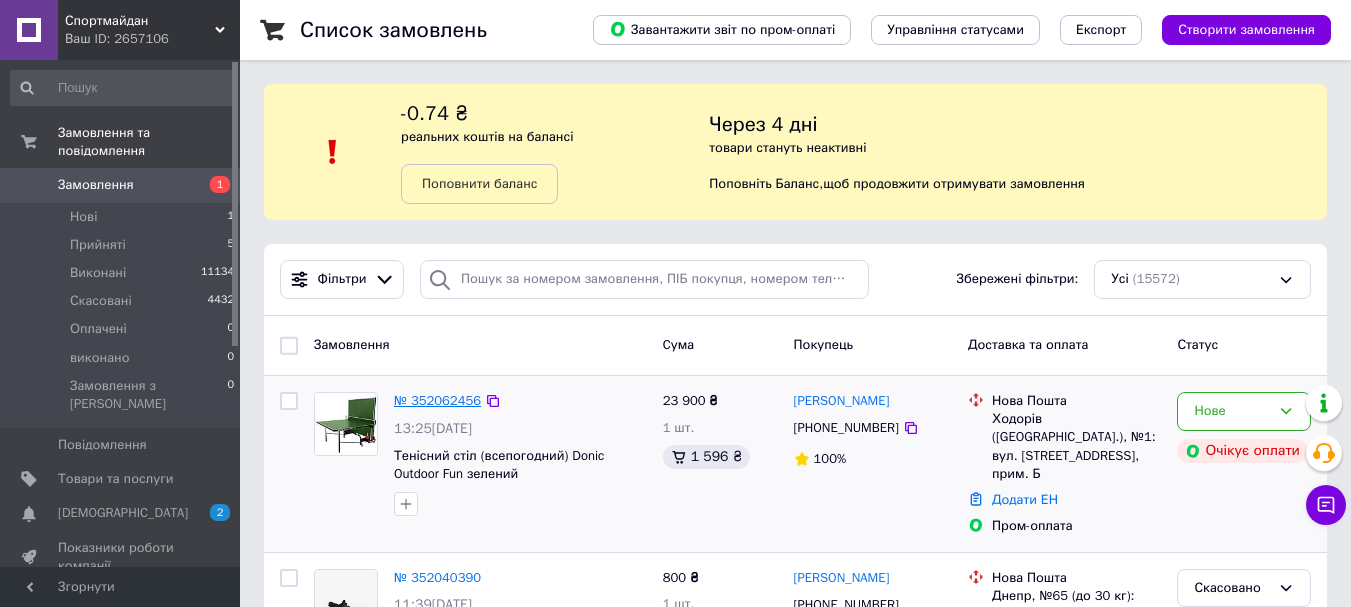 click on "№ 352062456" at bounding box center [437, 400] 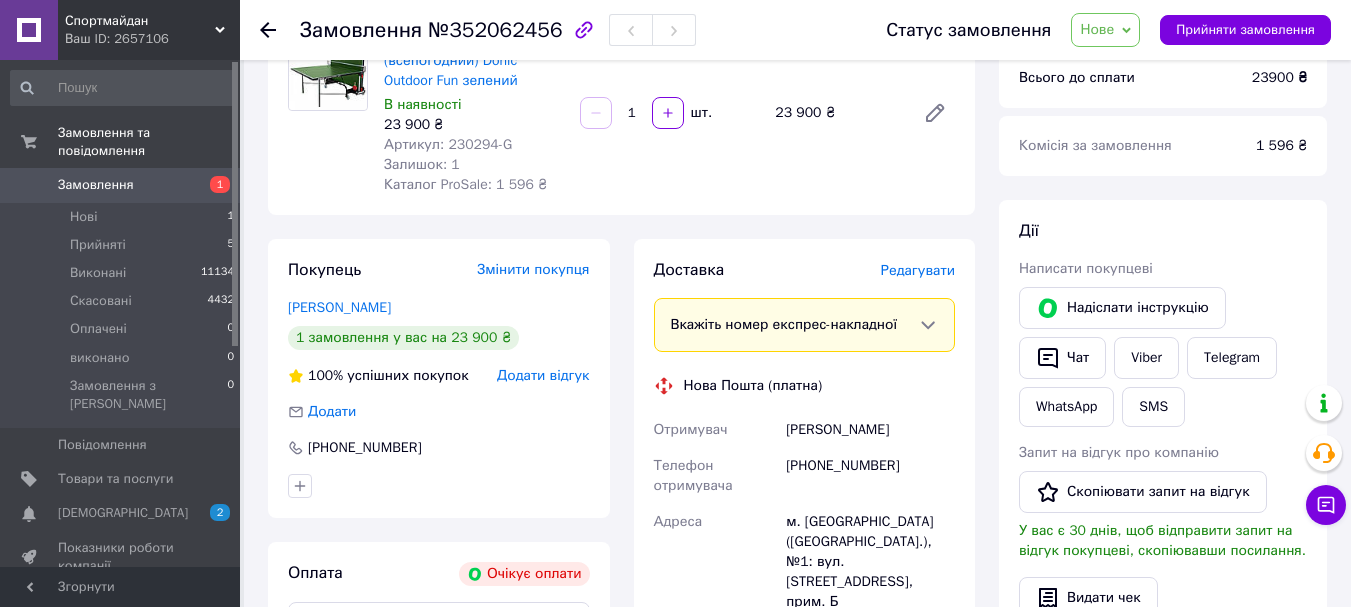 scroll, scrollTop: 0, scrollLeft: 0, axis: both 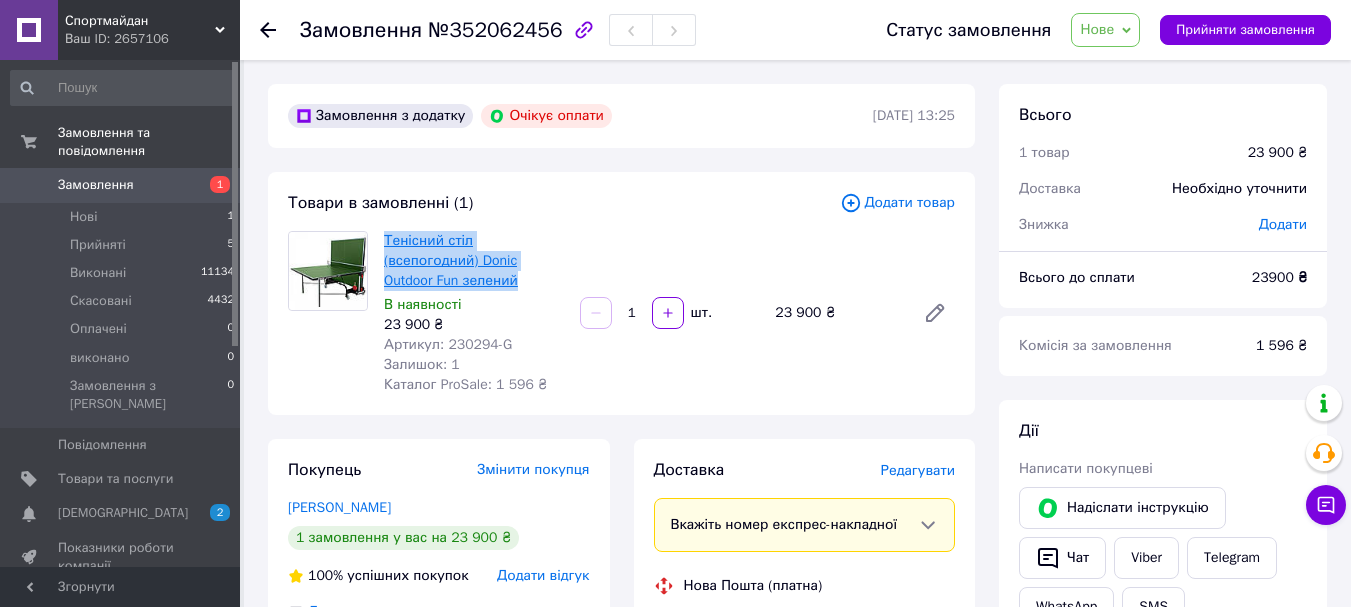 drag, startPoint x: 564, startPoint y: 259, endPoint x: 386, endPoint y: 241, distance: 178.90779 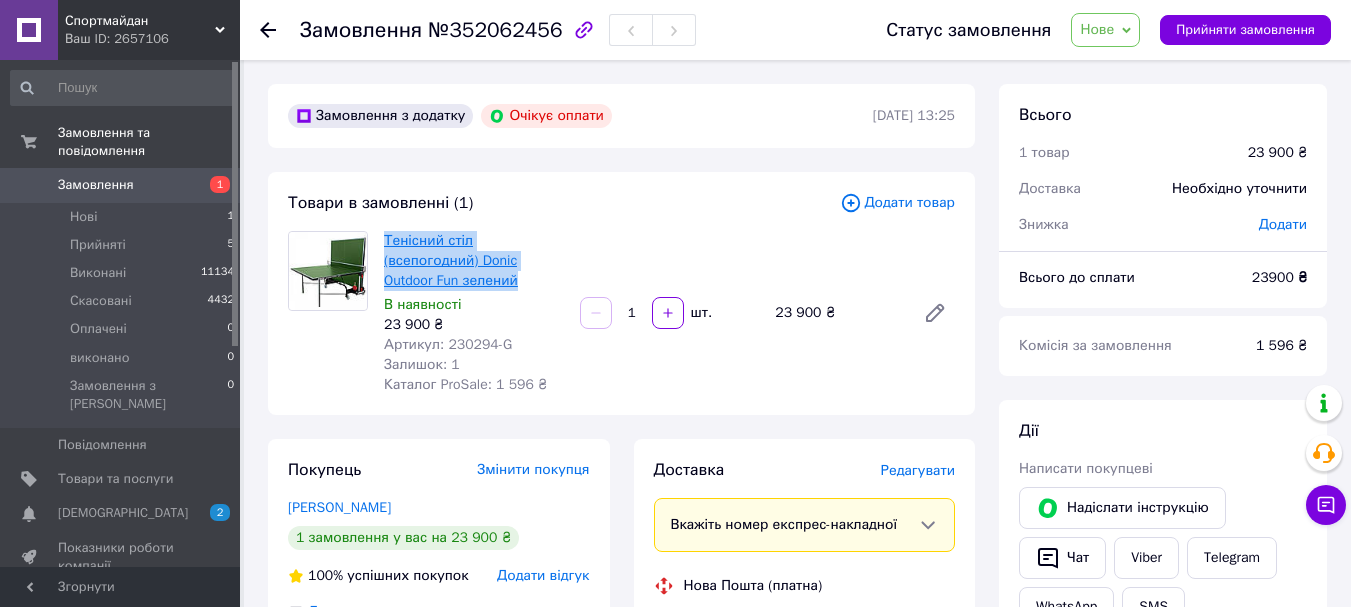 copy on "Тенісний стіл (всепогодний) Donic Outdoor Fun зелений" 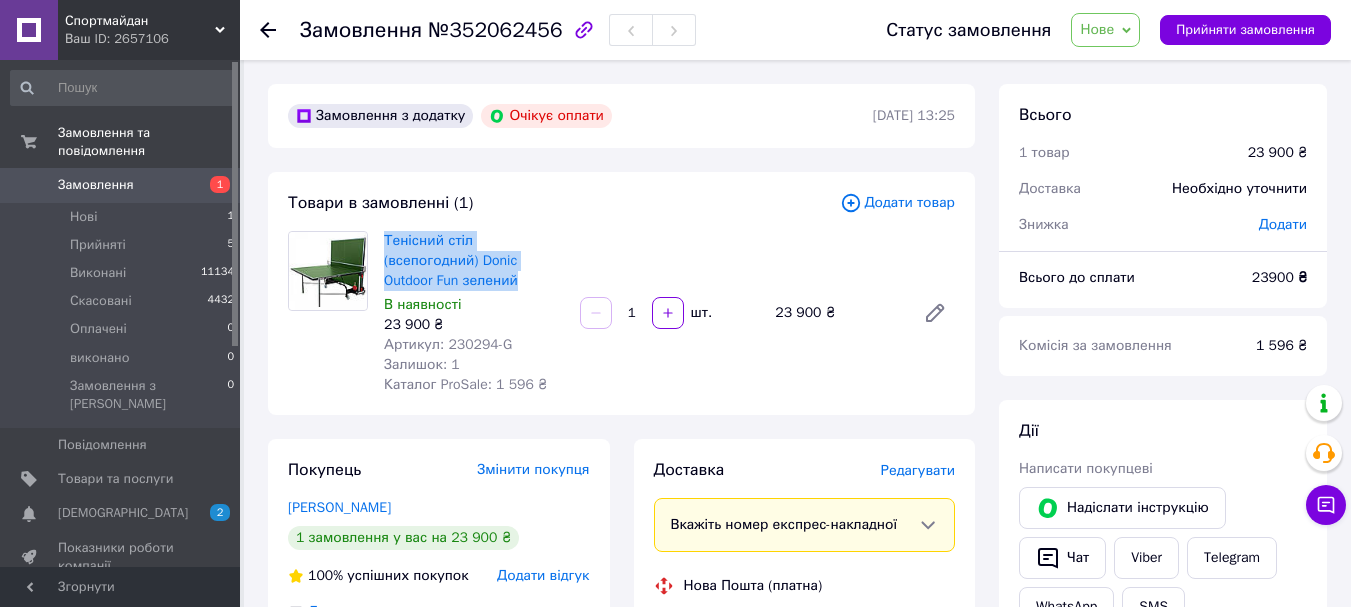 scroll, scrollTop: 100, scrollLeft: 0, axis: vertical 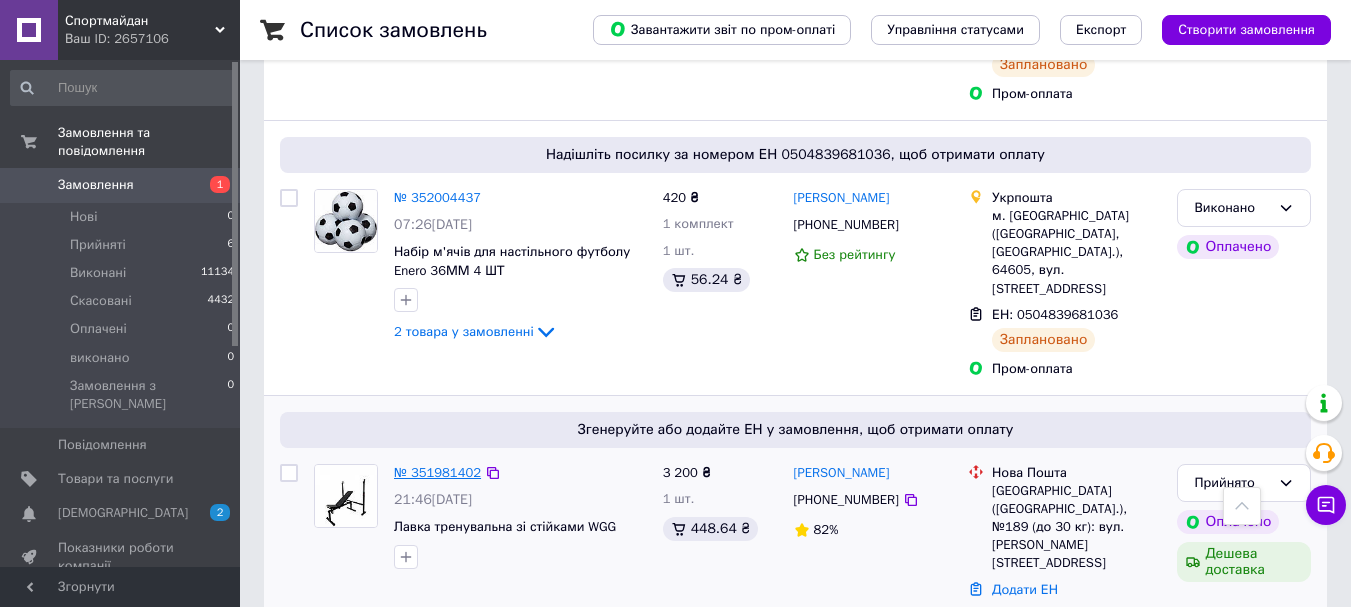 click on "№ 351981402" at bounding box center (437, 472) 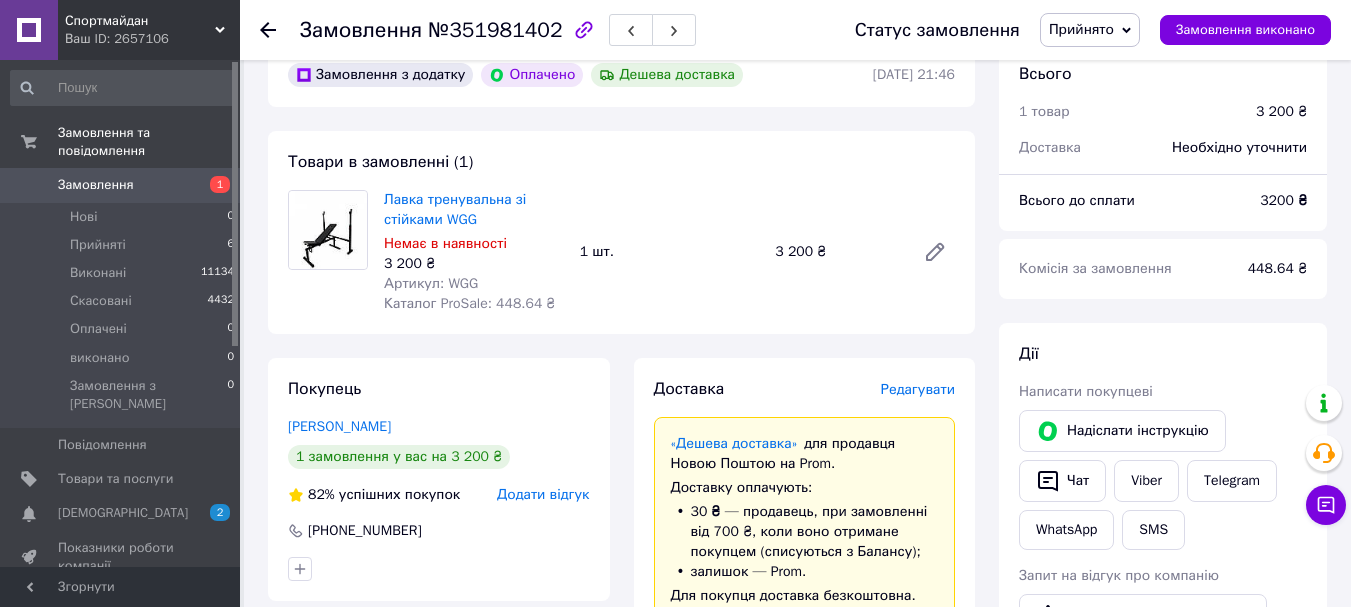 scroll, scrollTop: 0, scrollLeft: 0, axis: both 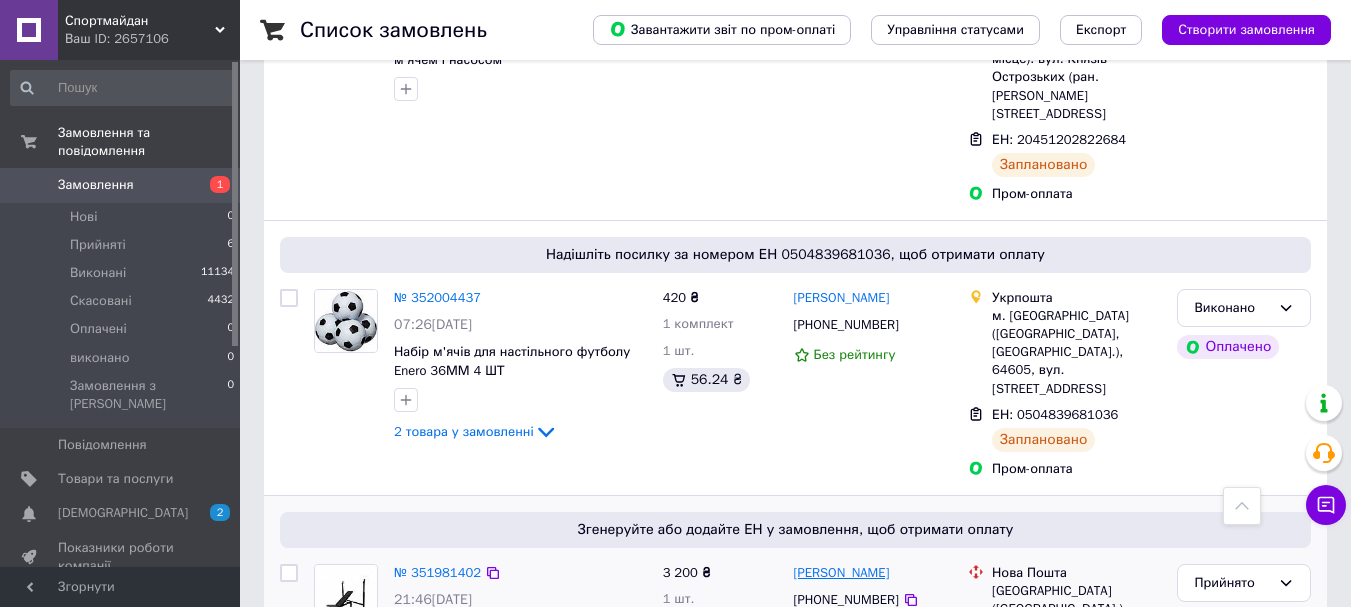 click on "[PERSON_NAME]" at bounding box center (842, 573) 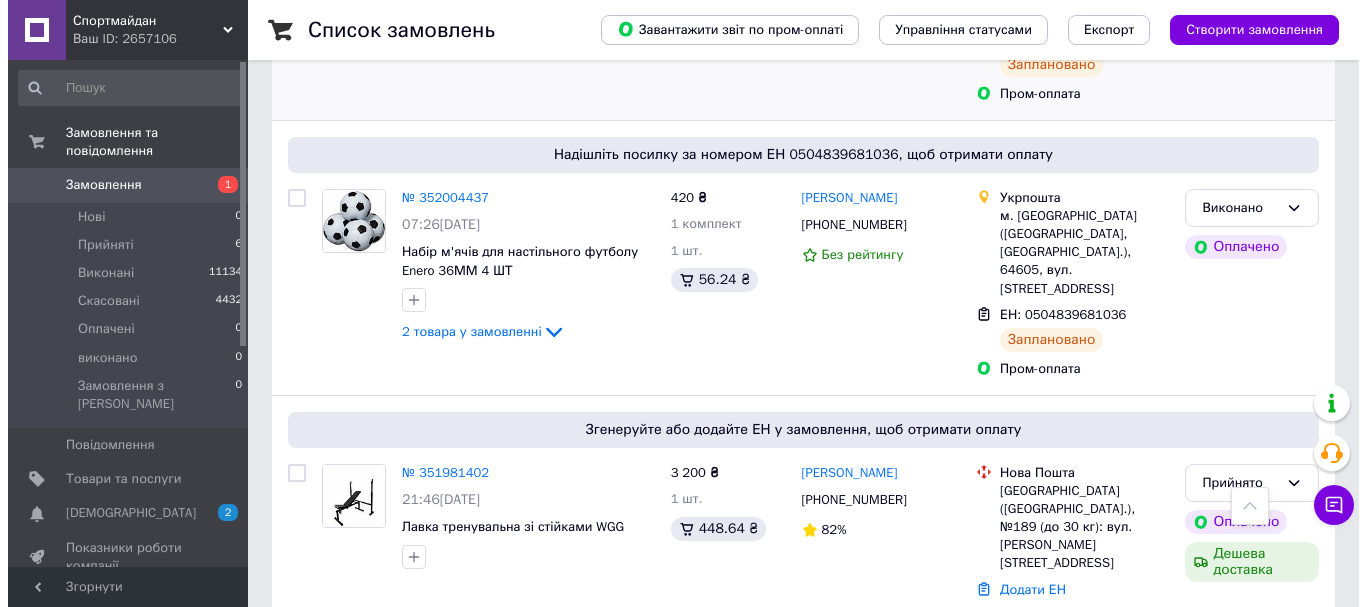scroll, scrollTop: 1000, scrollLeft: 0, axis: vertical 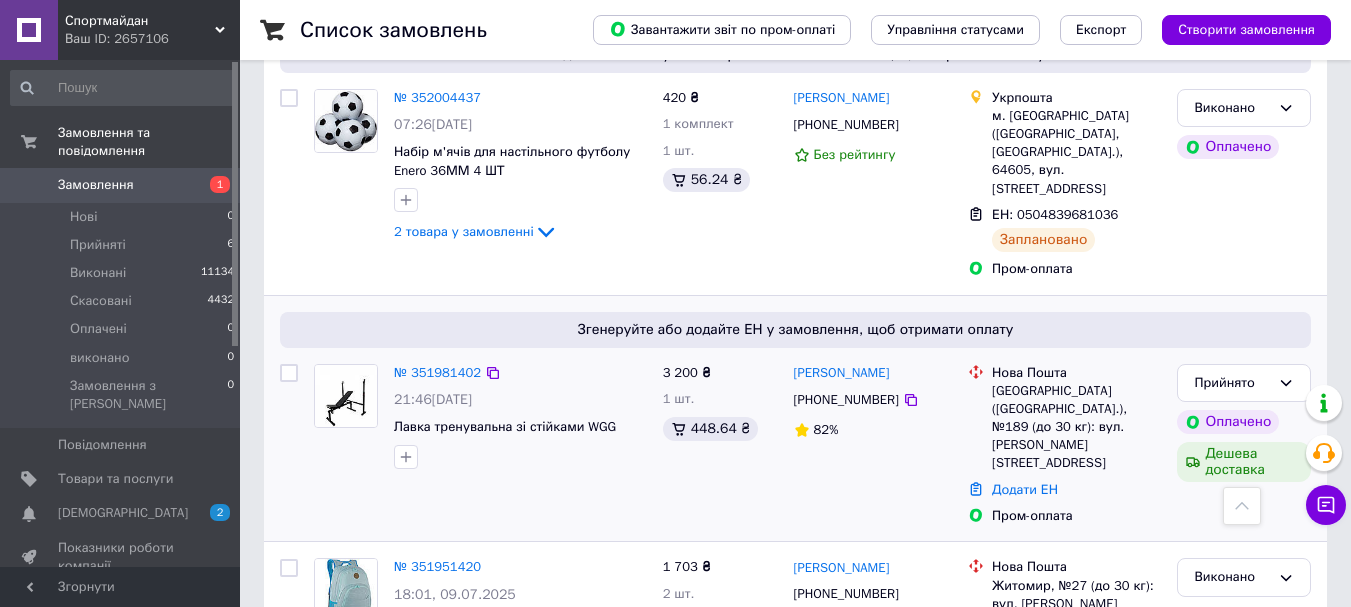 click on "[PHONE_NUMBER]" at bounding box center [846, 399] 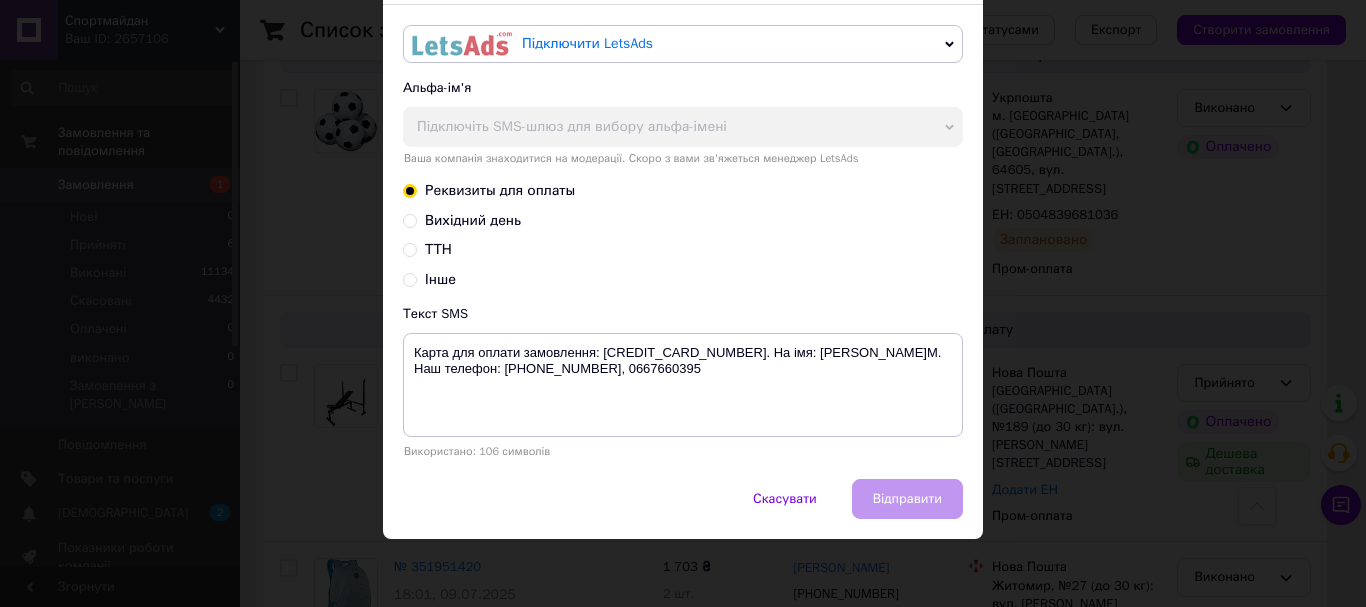 scroll, scrollTop: 0, scrollLeft: 0, axis: both 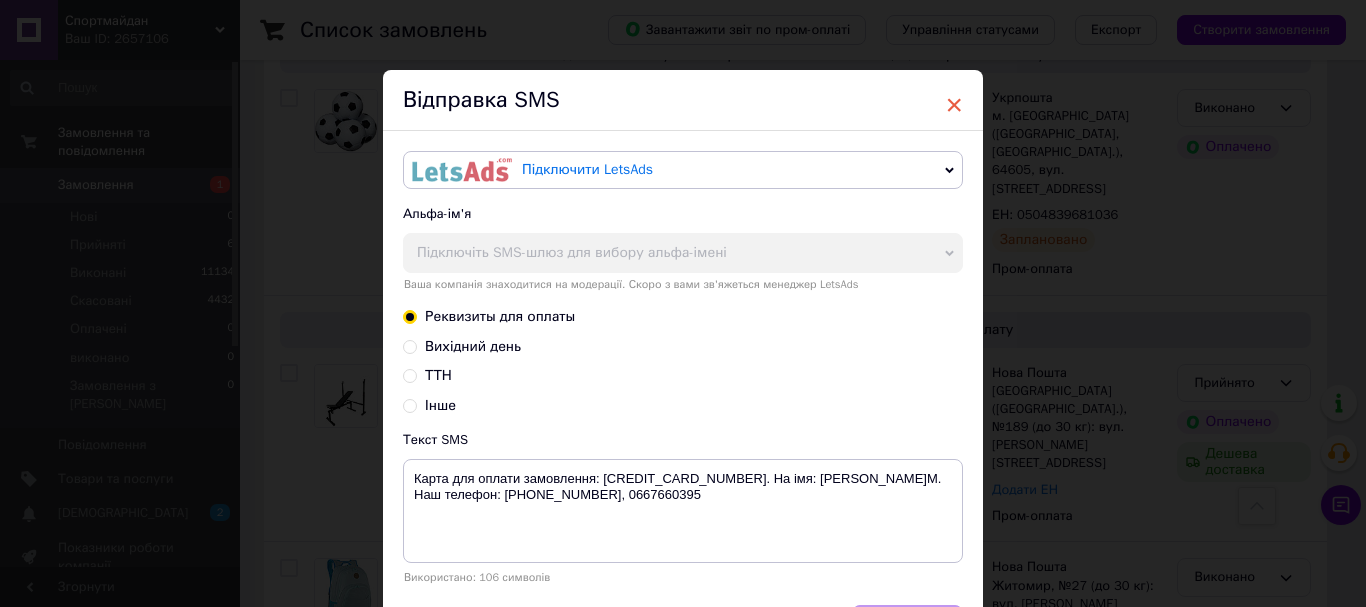 click on "×" at bounding box center (954, 105) 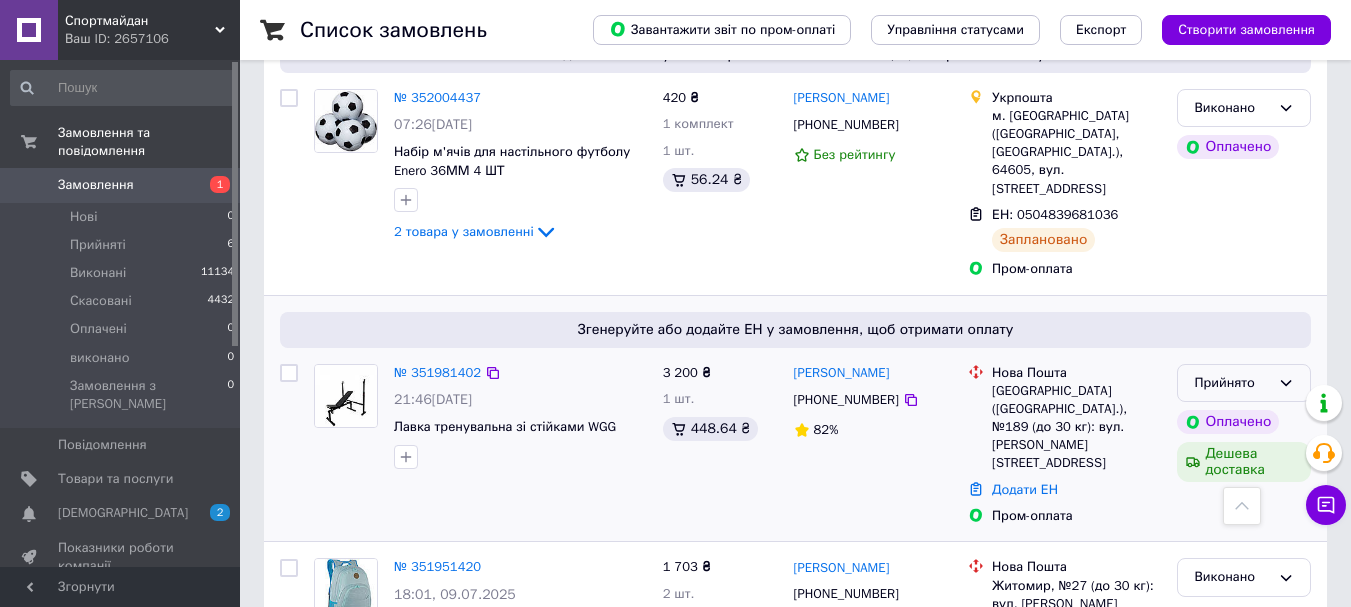 click 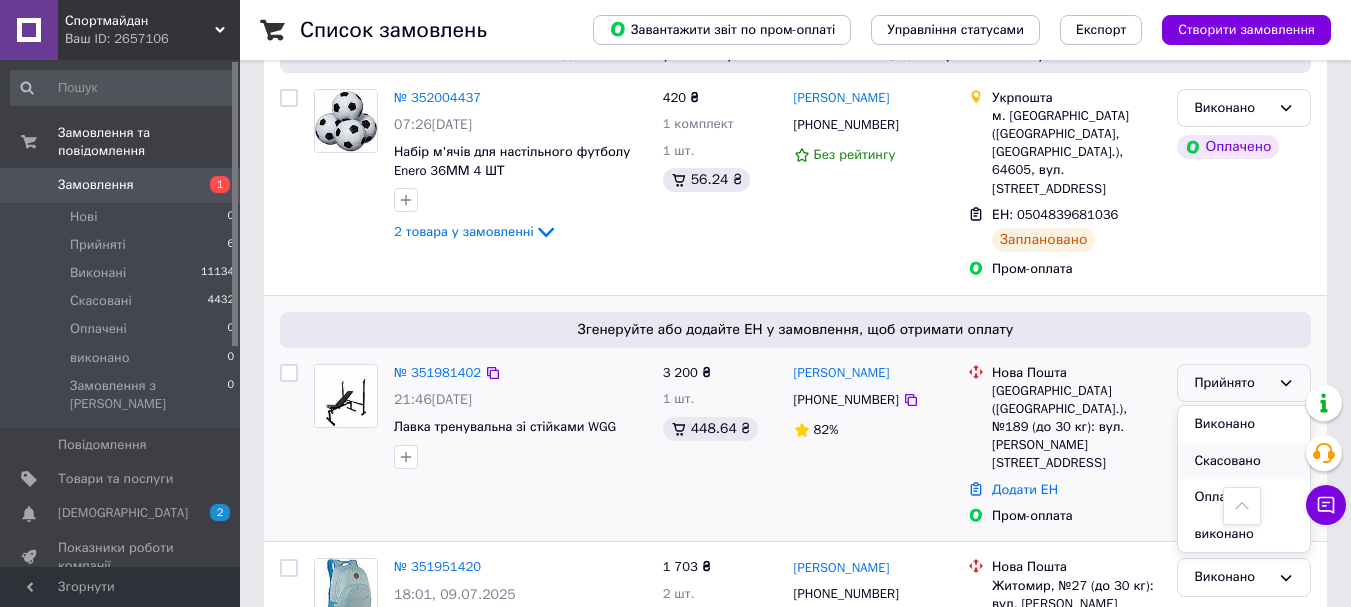 click on "Скасовано" at bounding box center [1244, 461] 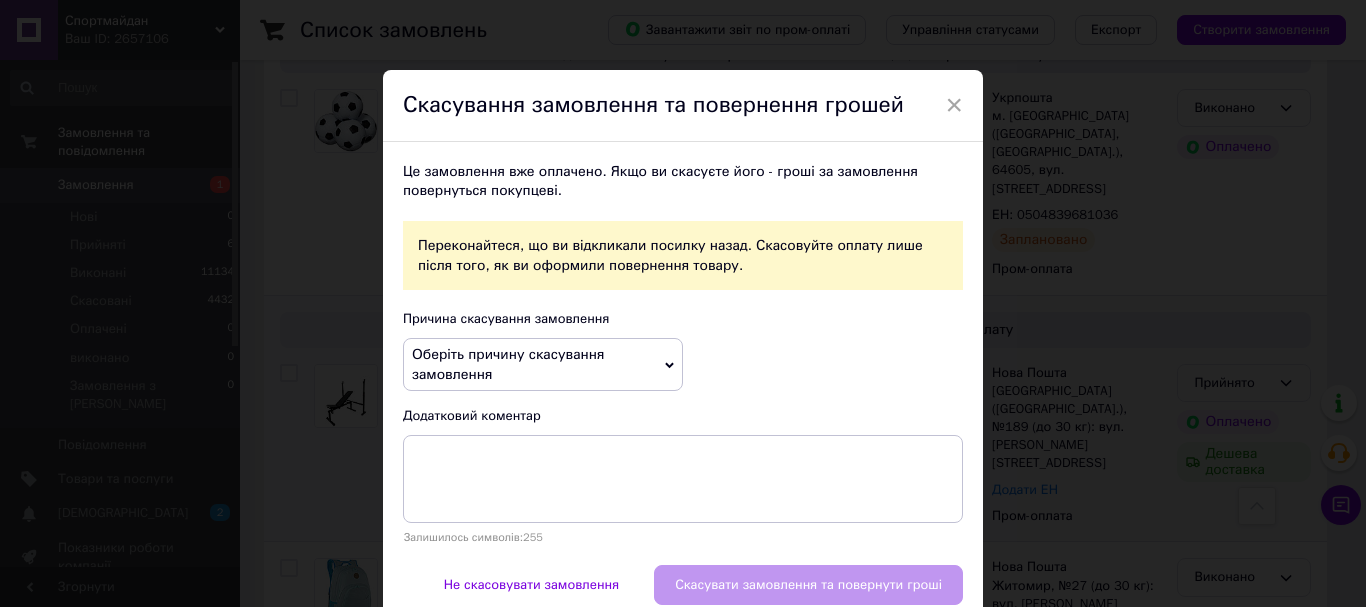 click 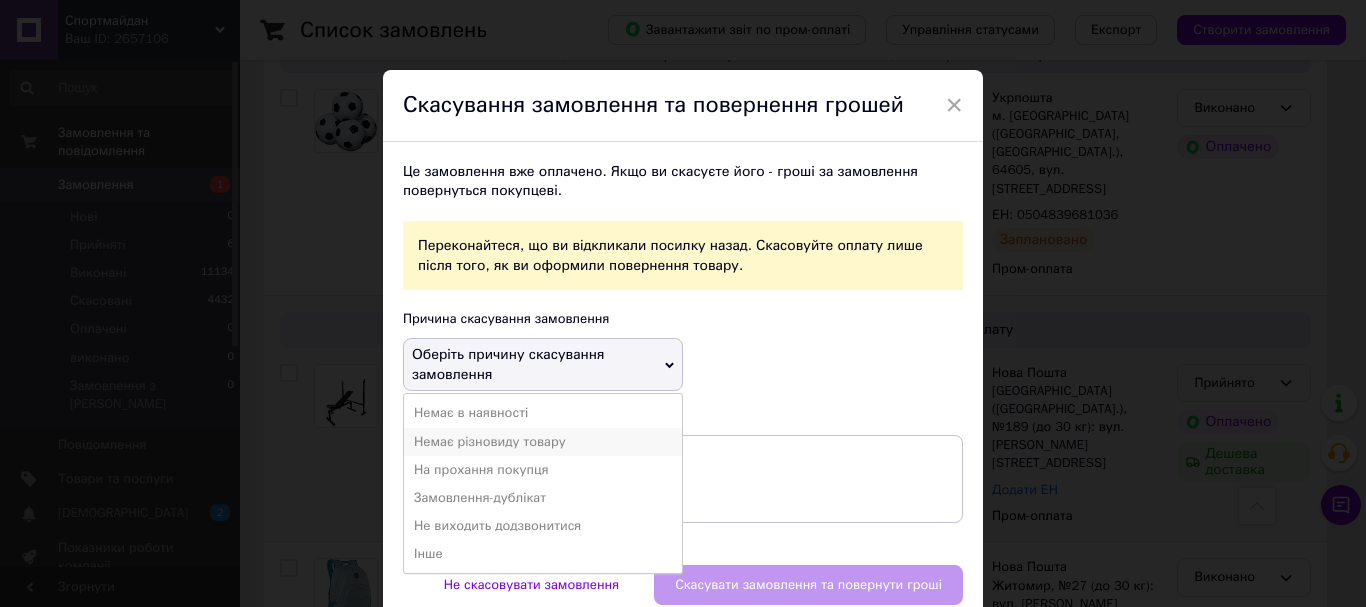 click on "Немає різновиду товару" at bounding box center (543, 442) 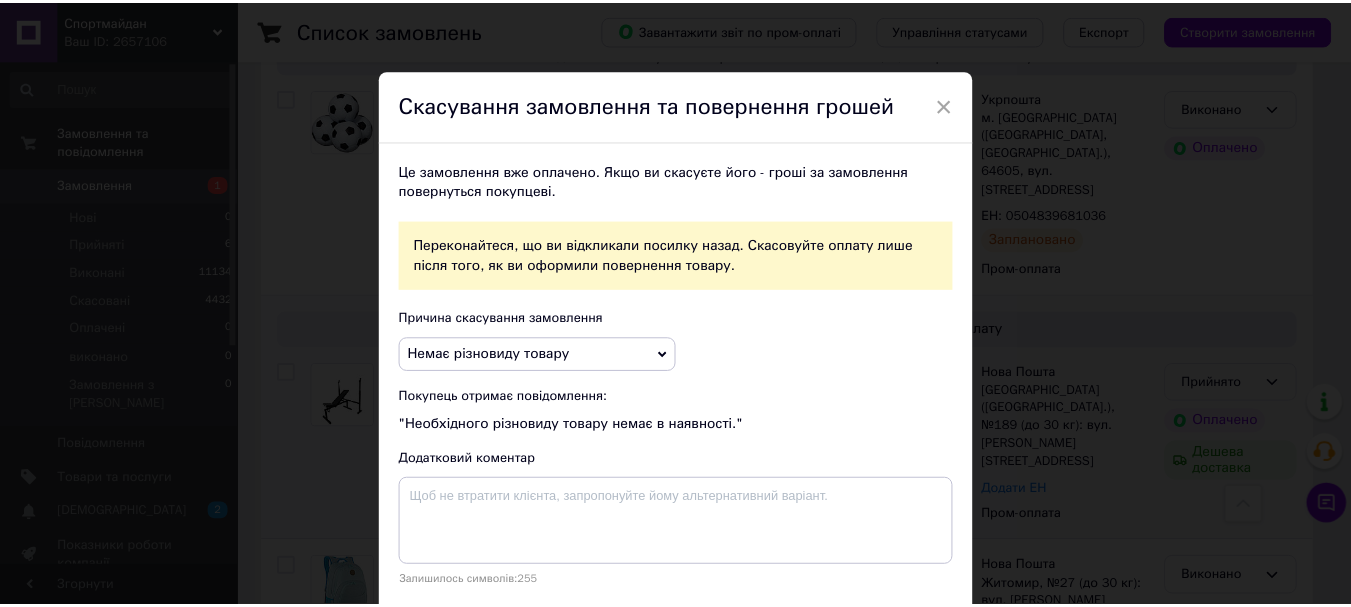 scroll, scrollTop: 128, scrollLeft: 0, axis: vertical 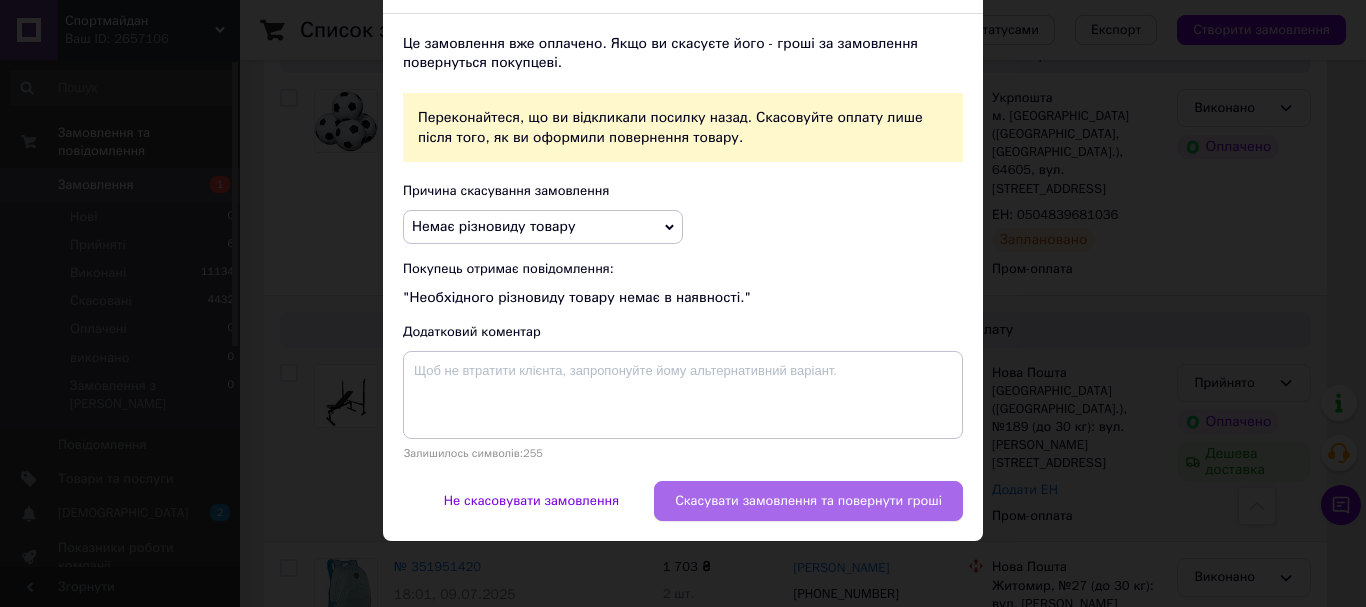 click on "Скасувати замовлення та повернути гроші" at bounding box center [808, 501] 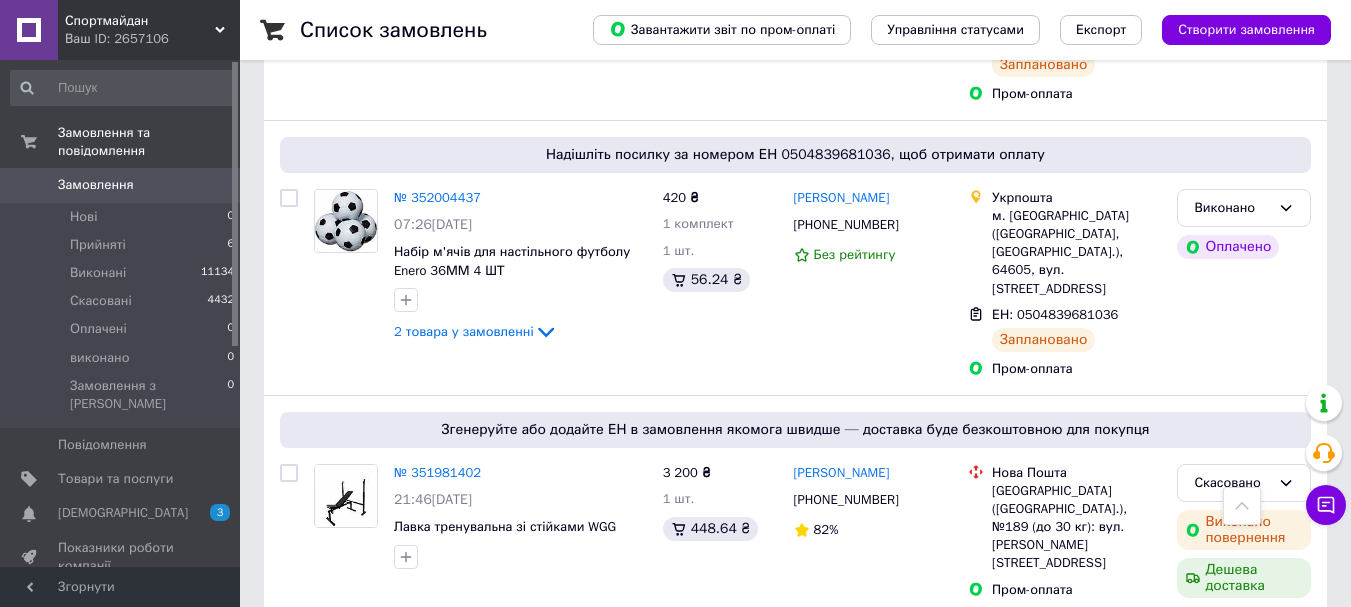 scroll, scrollTop: 1000, scrollLeft: 0, axis: vertical 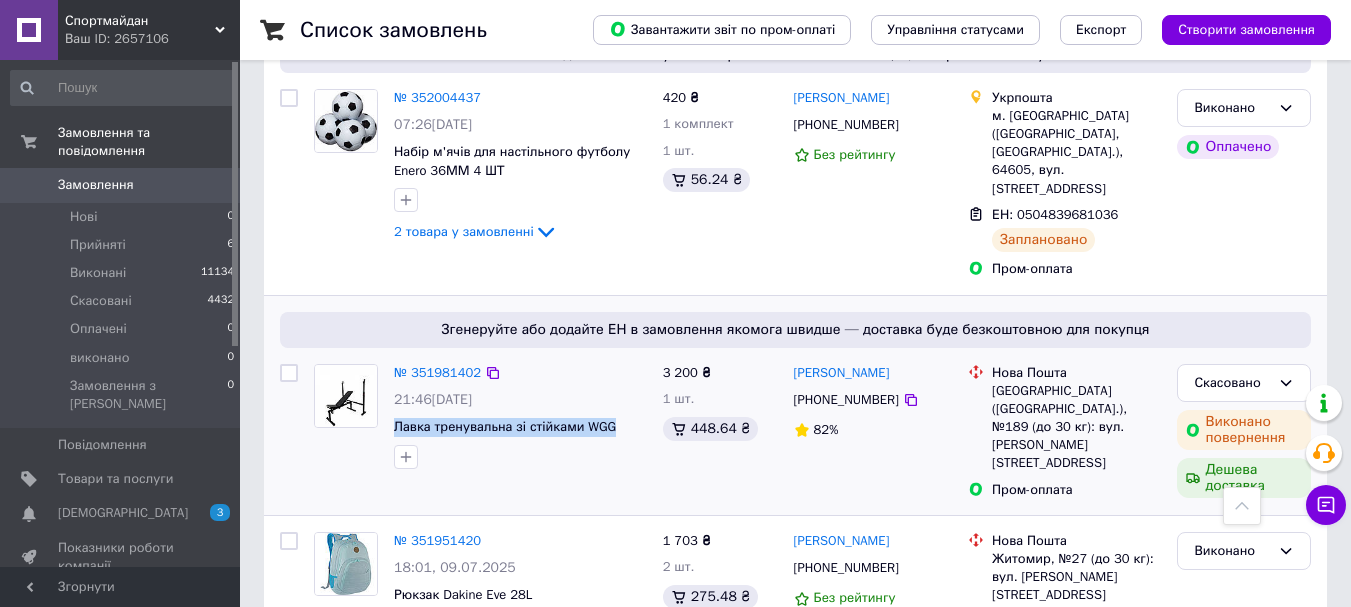 drag, startPoint x: 602, startPoint y: 335, endPoint x: 391, endPoint y: 330, distance: 211.05923 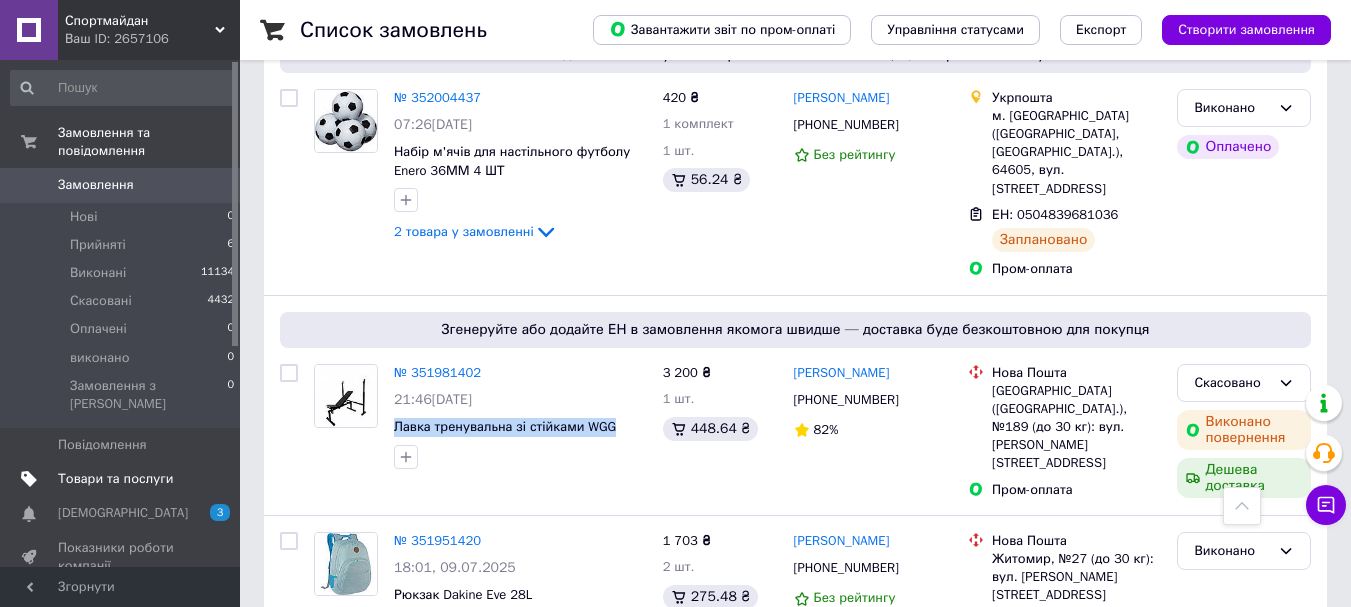 click on "Товари та послуги" at bounding box center [115, 479] 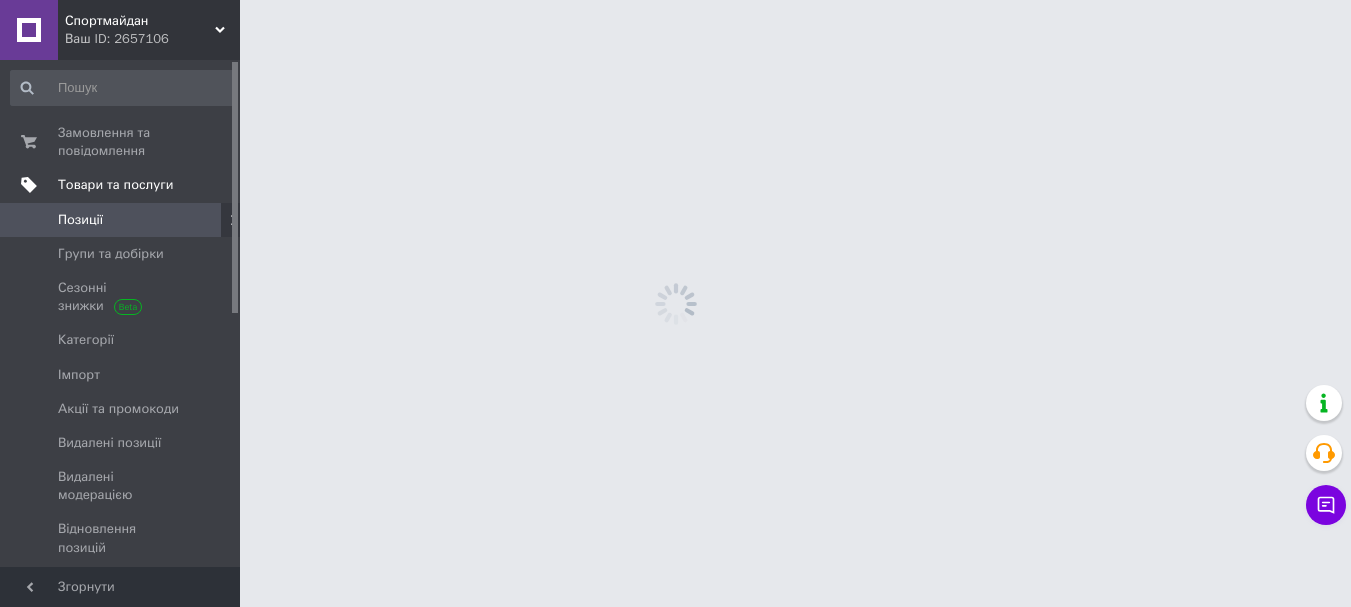 scroll, scrollTop: 0, scrollLeft: 0, axis: both 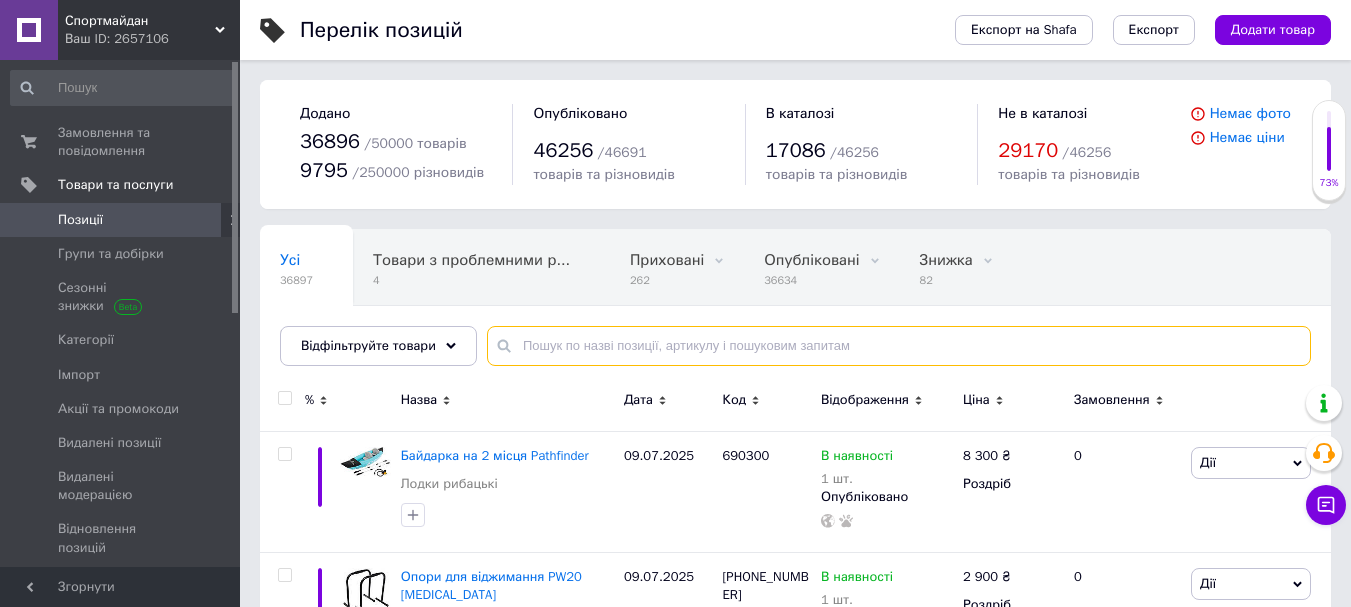 click at bounding box center [899, 346] 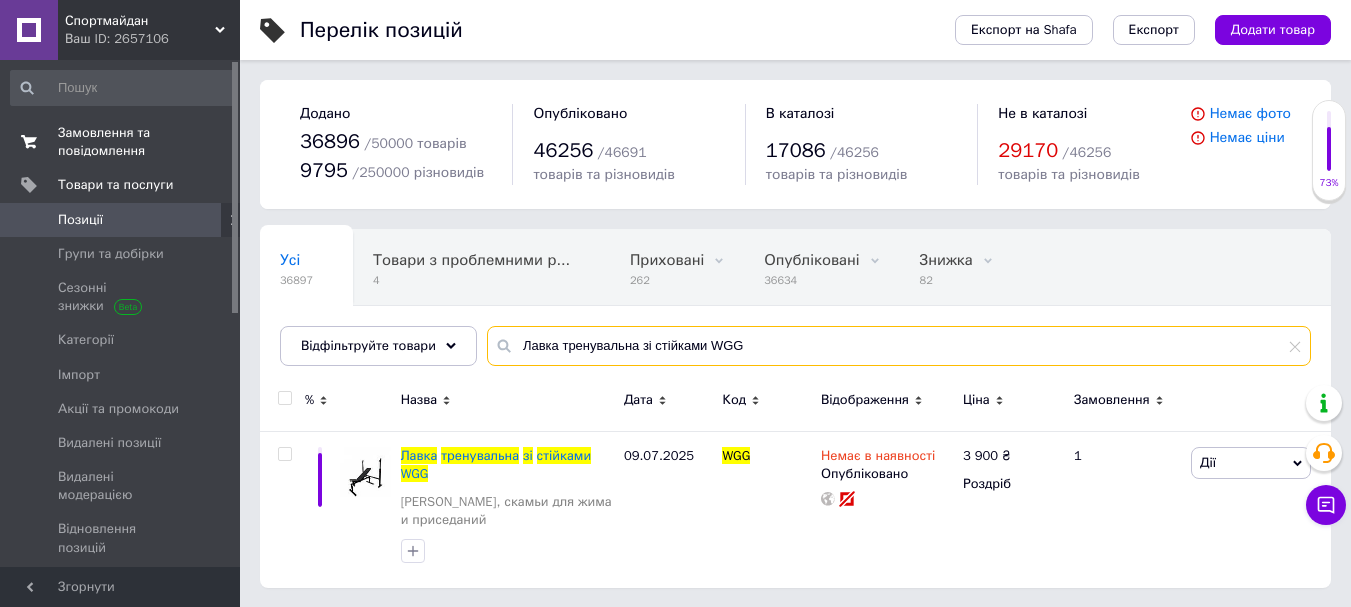 type on "Лавка тренувальна зі стійками WGG" 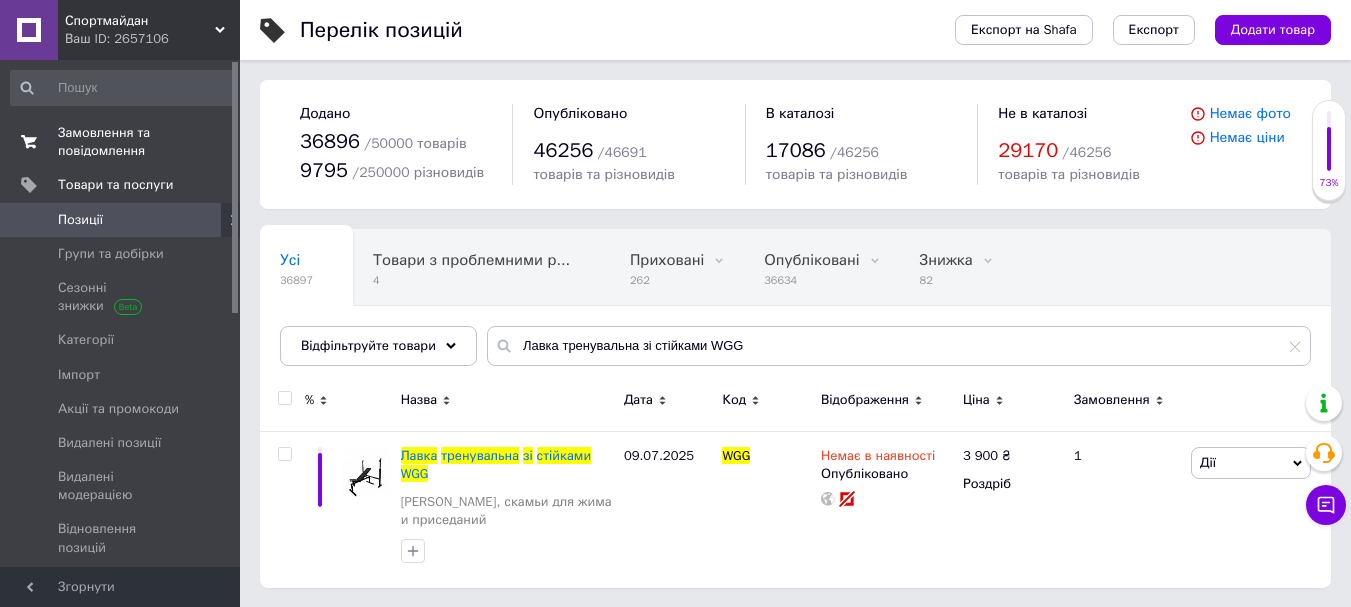 click on "Замовлення та повідомлення" at bounding box center (121, 142) 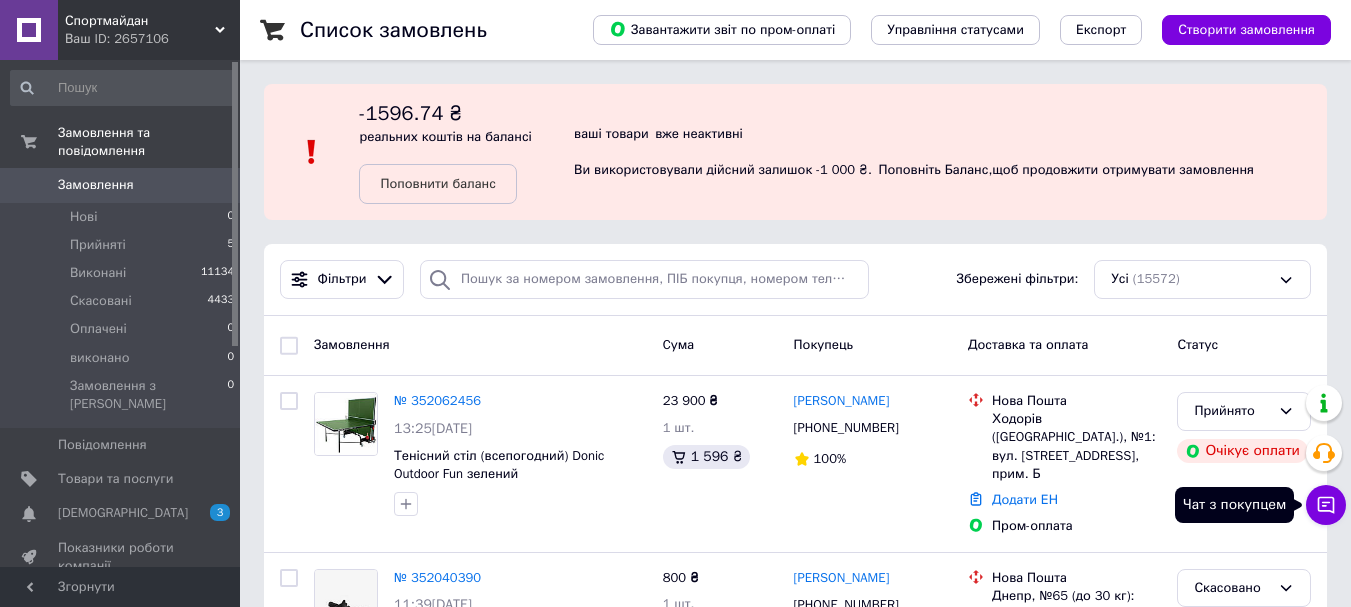 click 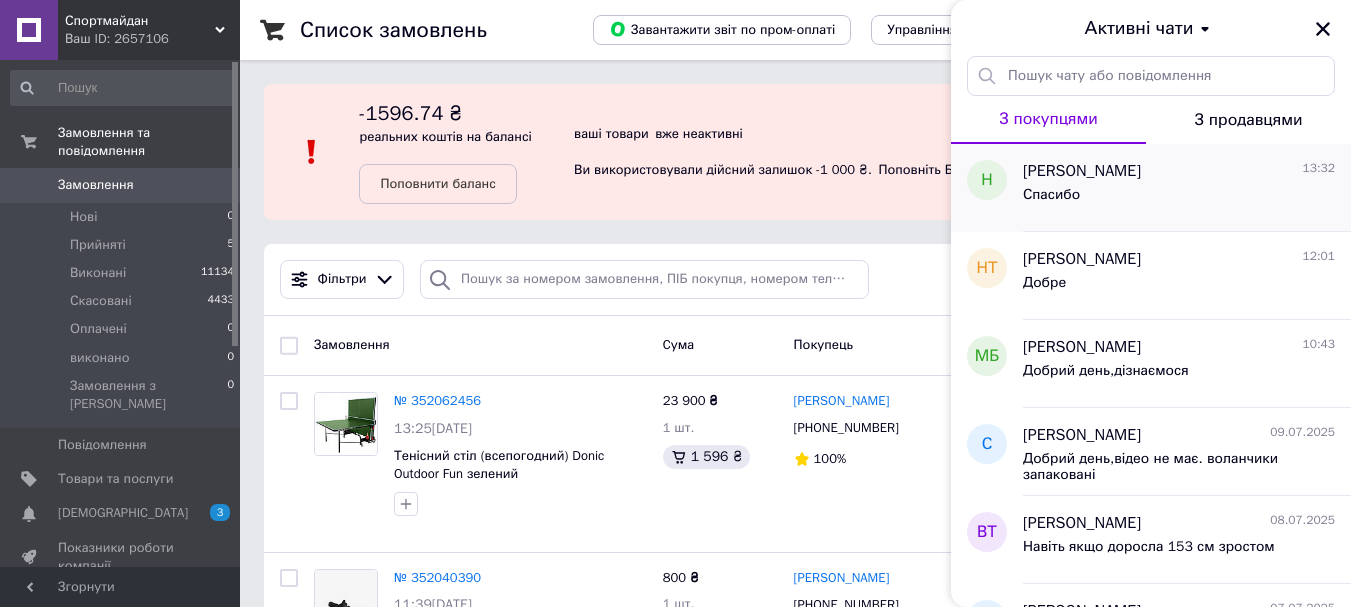 click on "Наталья  Вялина 13:32" at bounding box center [1179, 171] 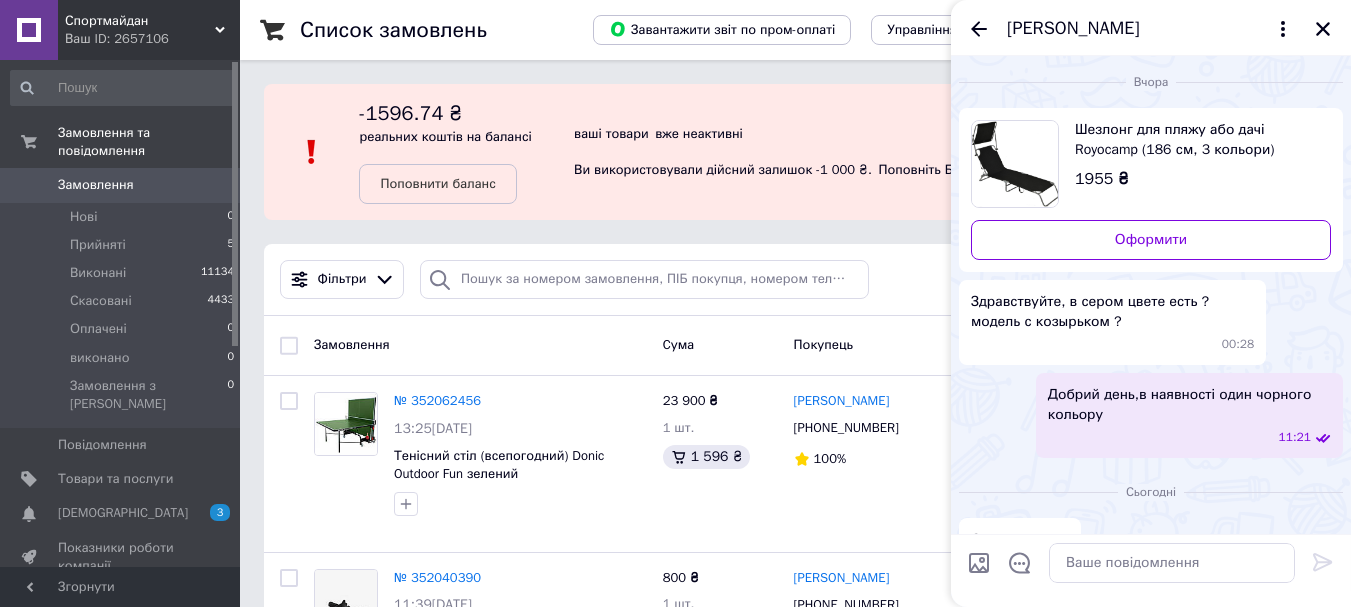scroll, scrollTop: 37, scrollLeft: 0, axis: vertical 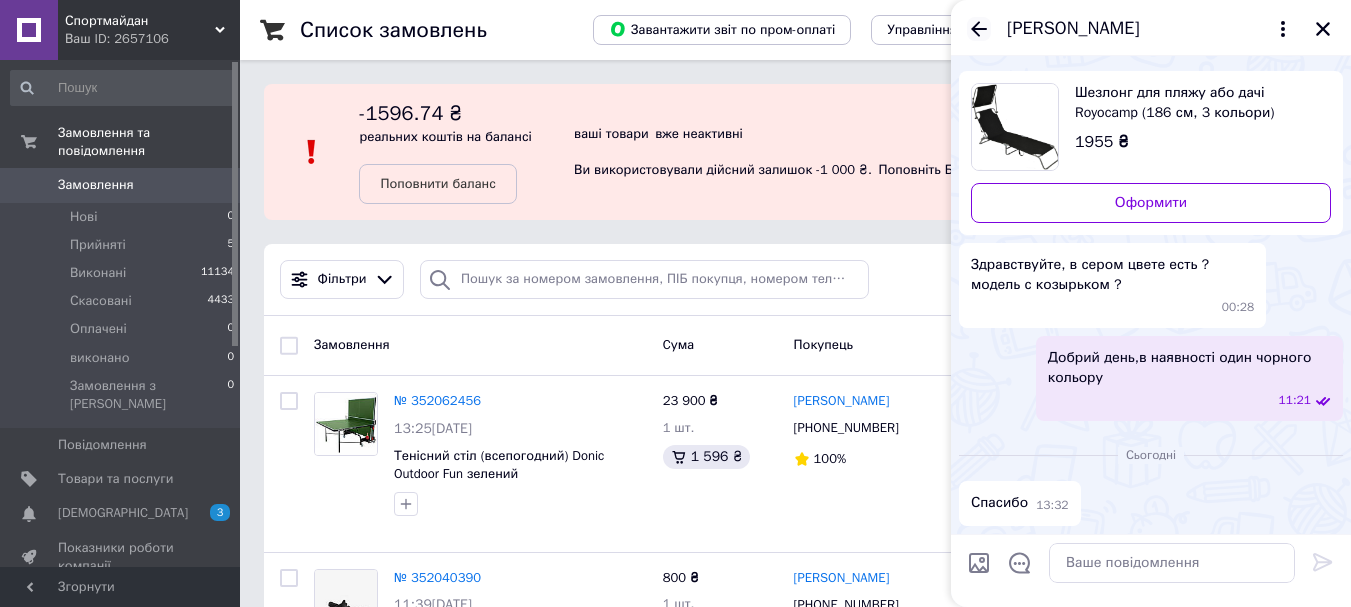 click 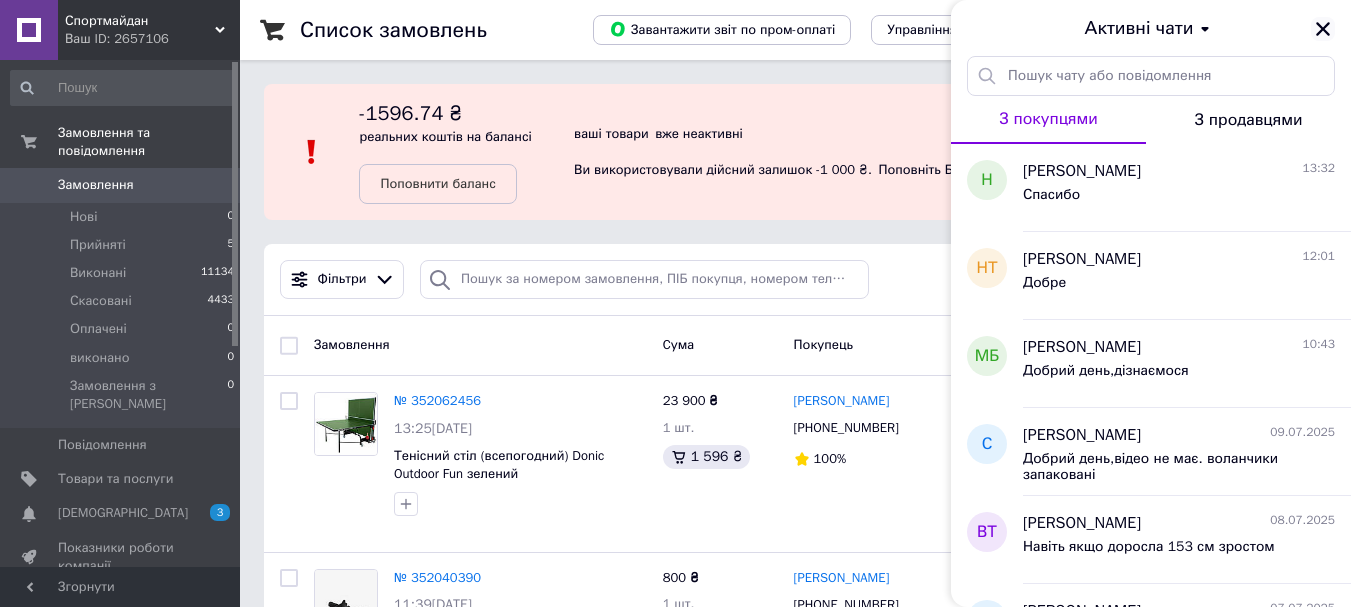 click 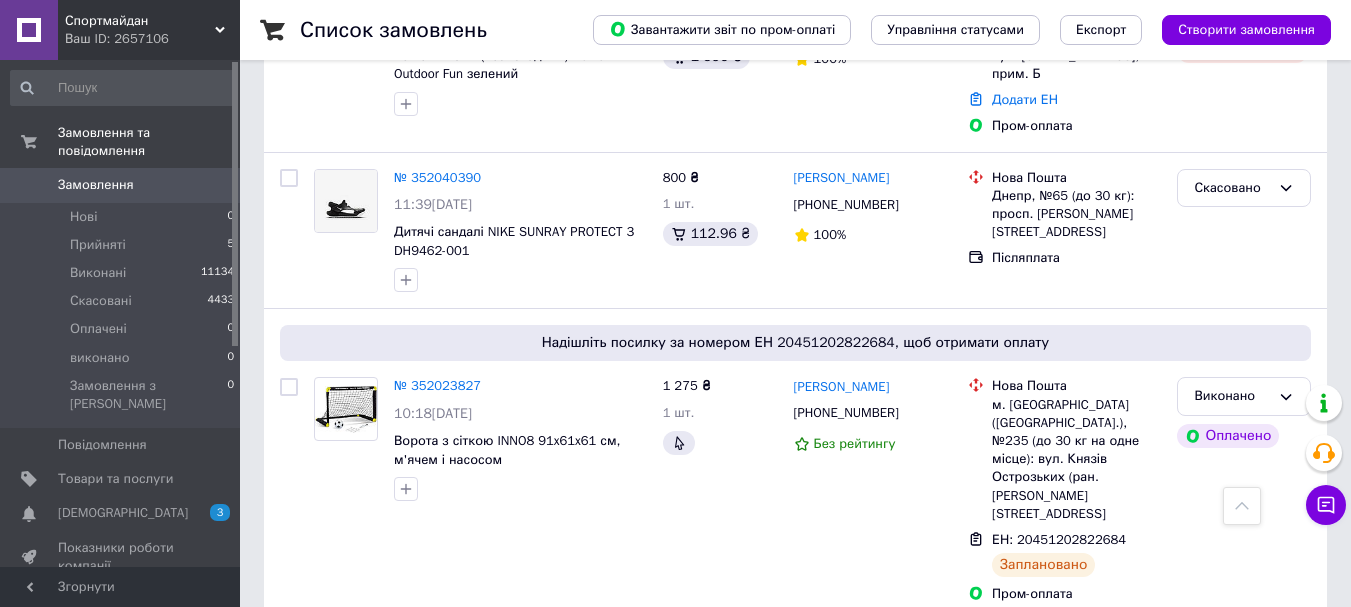 scroll, scrollTop: 100, scrollLeft: 0, axis: vertical 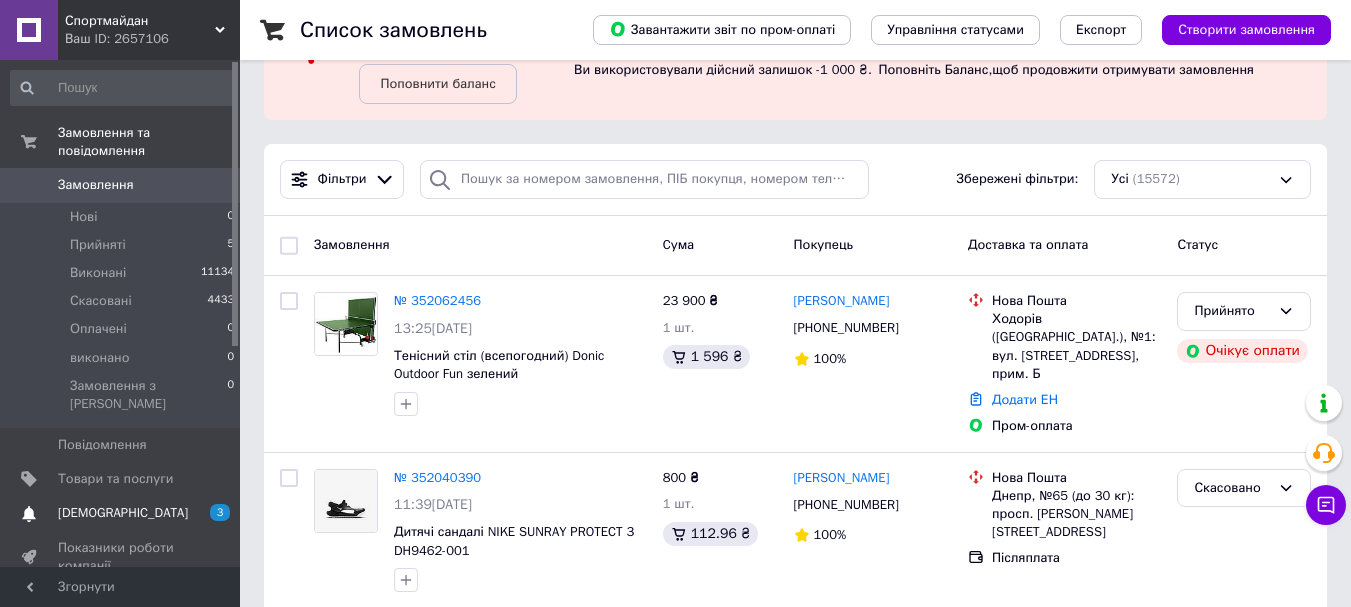 click on "[DEMOGRAPHIC_DATA]" at bounding box center [123, 513] 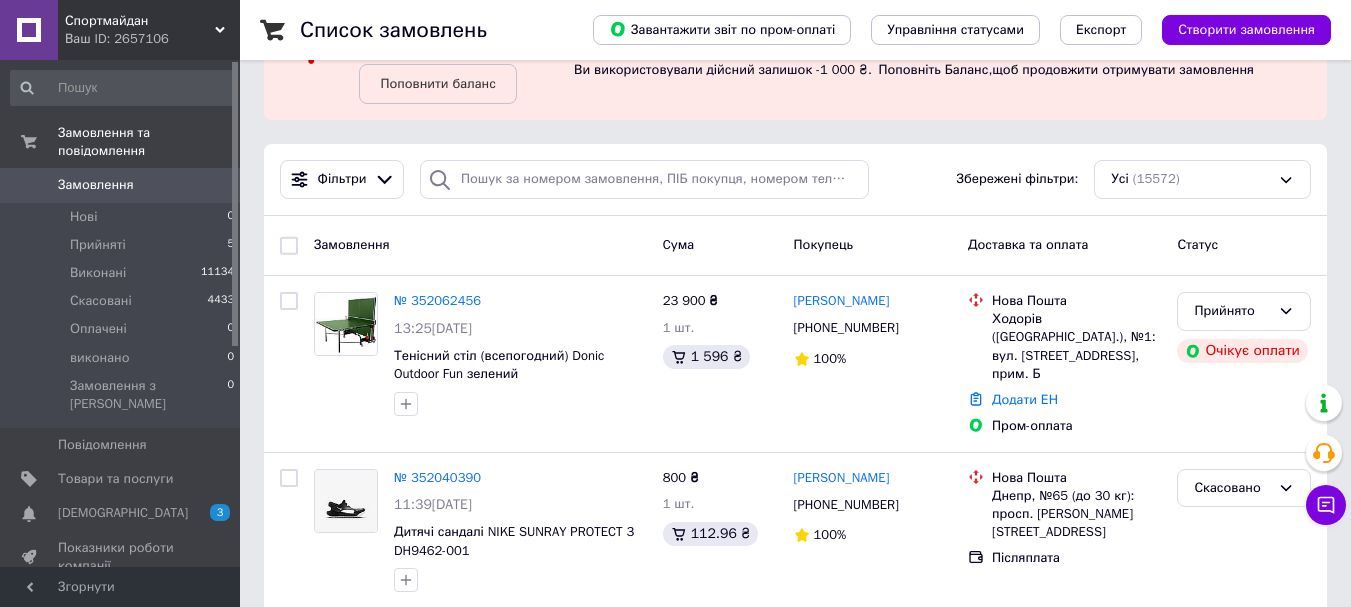 scroll, scrollTop: 0, scrollLeft: 0, axis: both 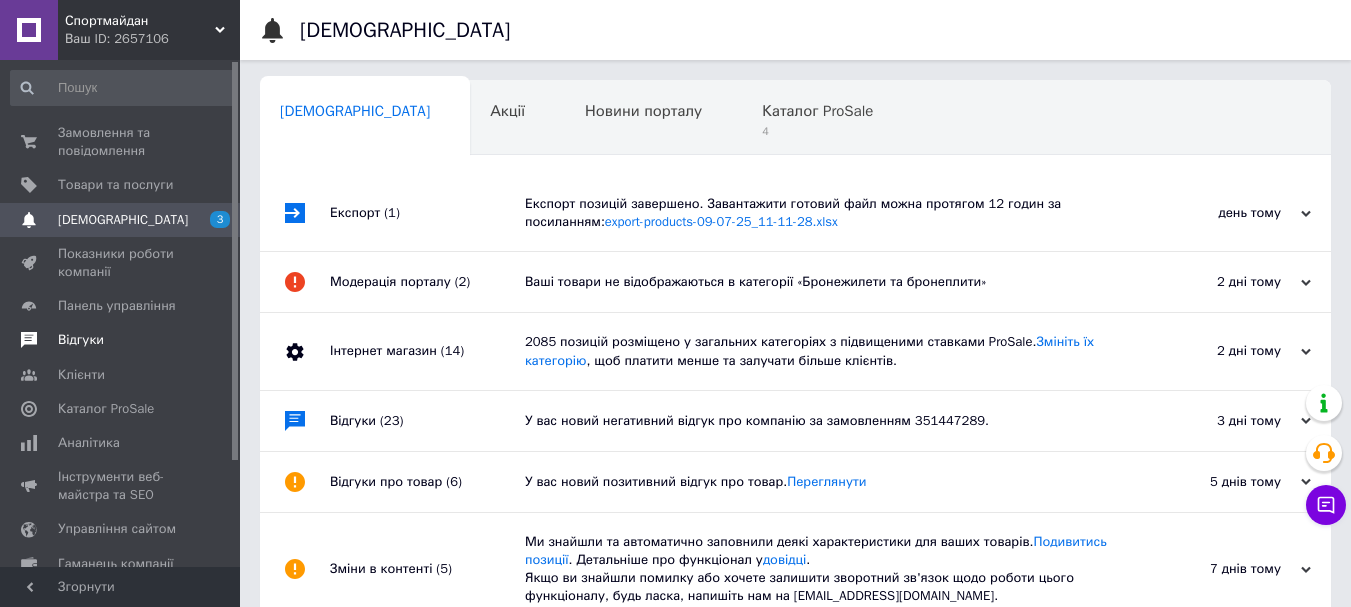 click on "Відгуки" at bounding box center (121, 340) 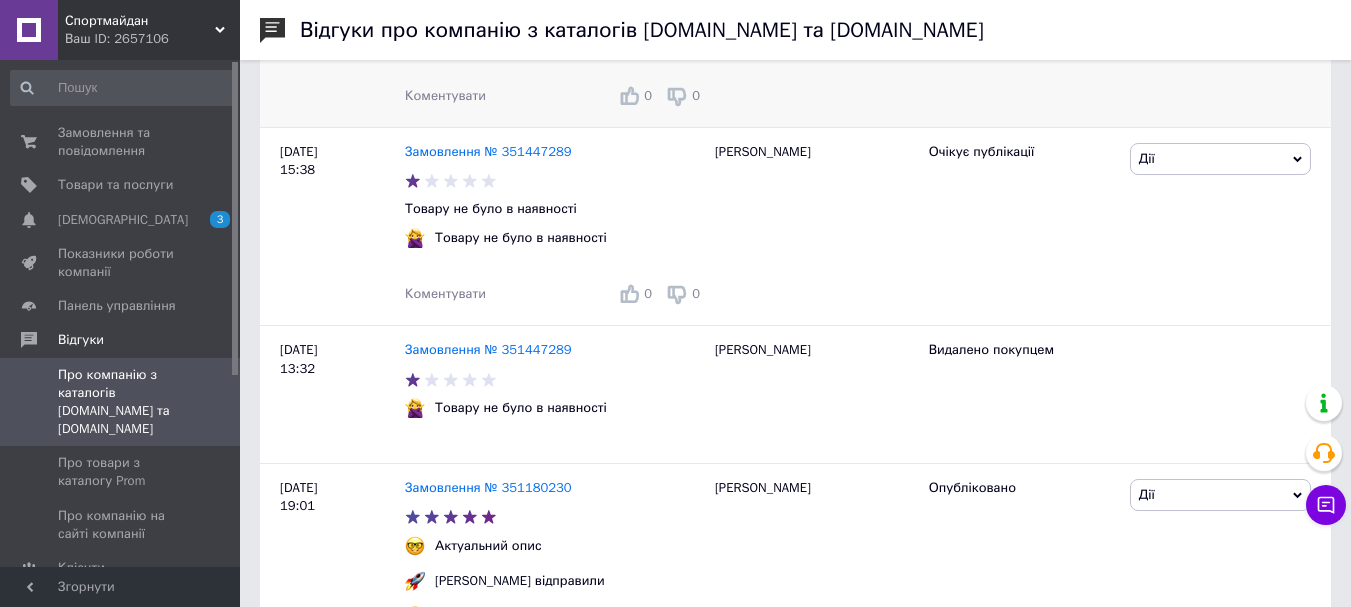 scroll, scrollTop: 700, scrollLeft: 0, axis: vertical 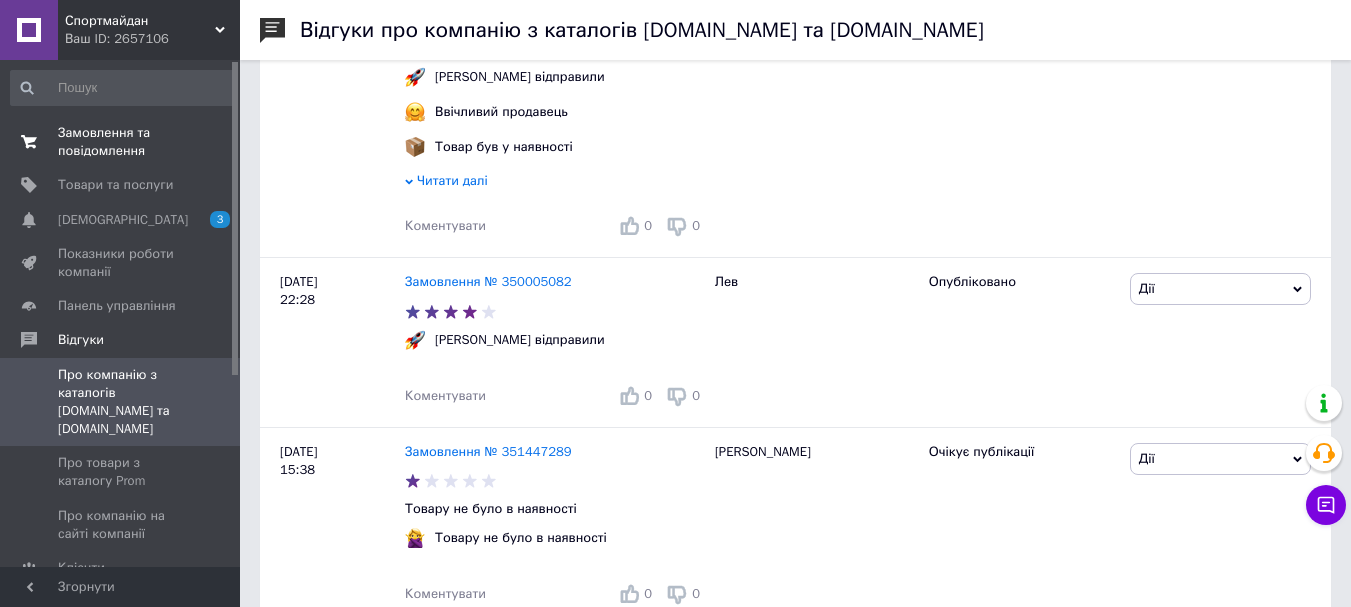 click on "Замовлення та повідомлення" at bounding box center [121, 142] 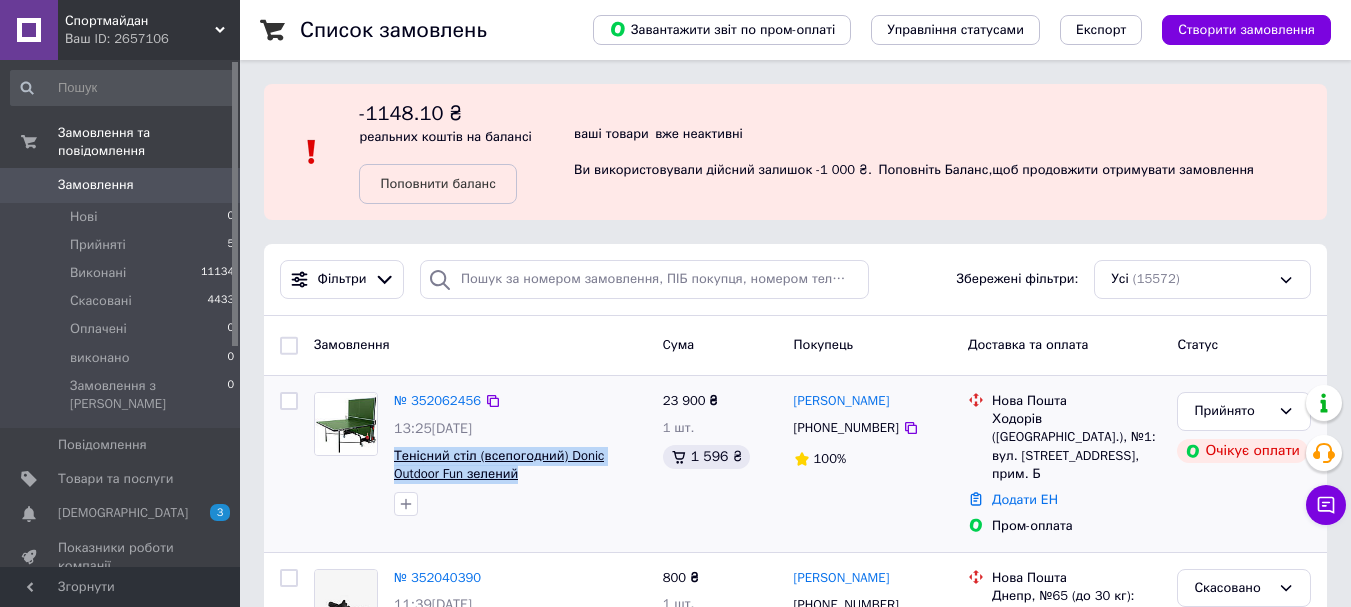 drag, startPoint x: 524, startPoint y: 476, endPoint x: 394, endPoint y: 458, distance: 131.24023 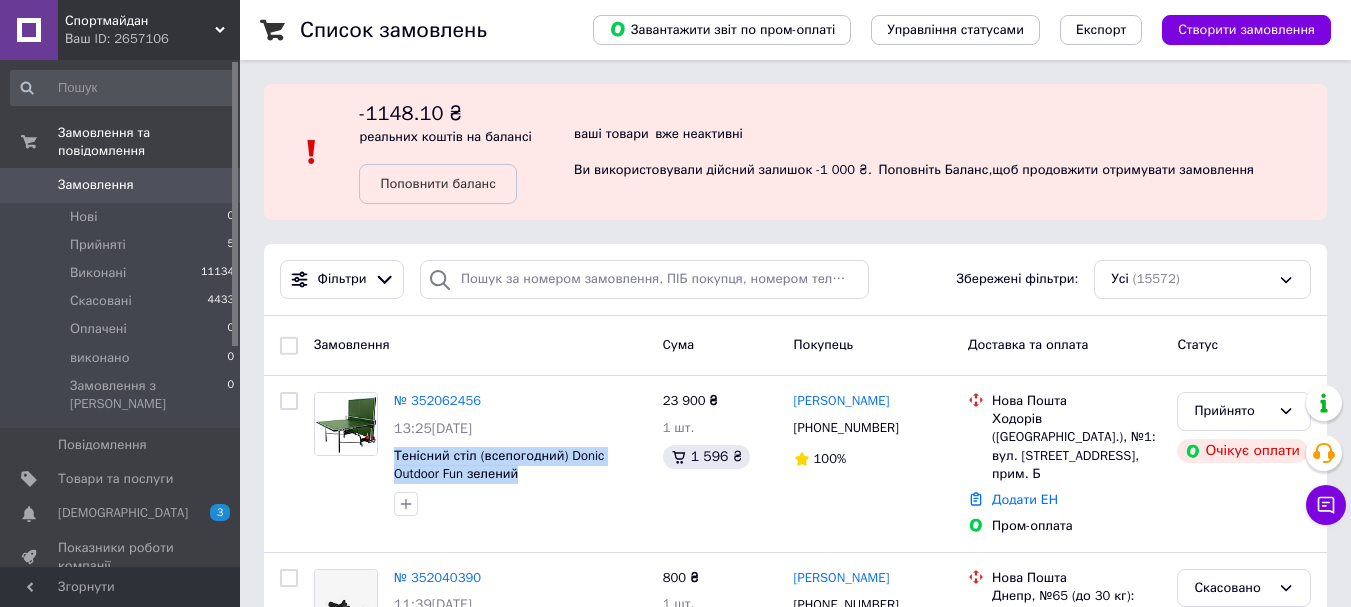 scroll, scrollTop: 100, scrollLeft: 0, axis: vertical 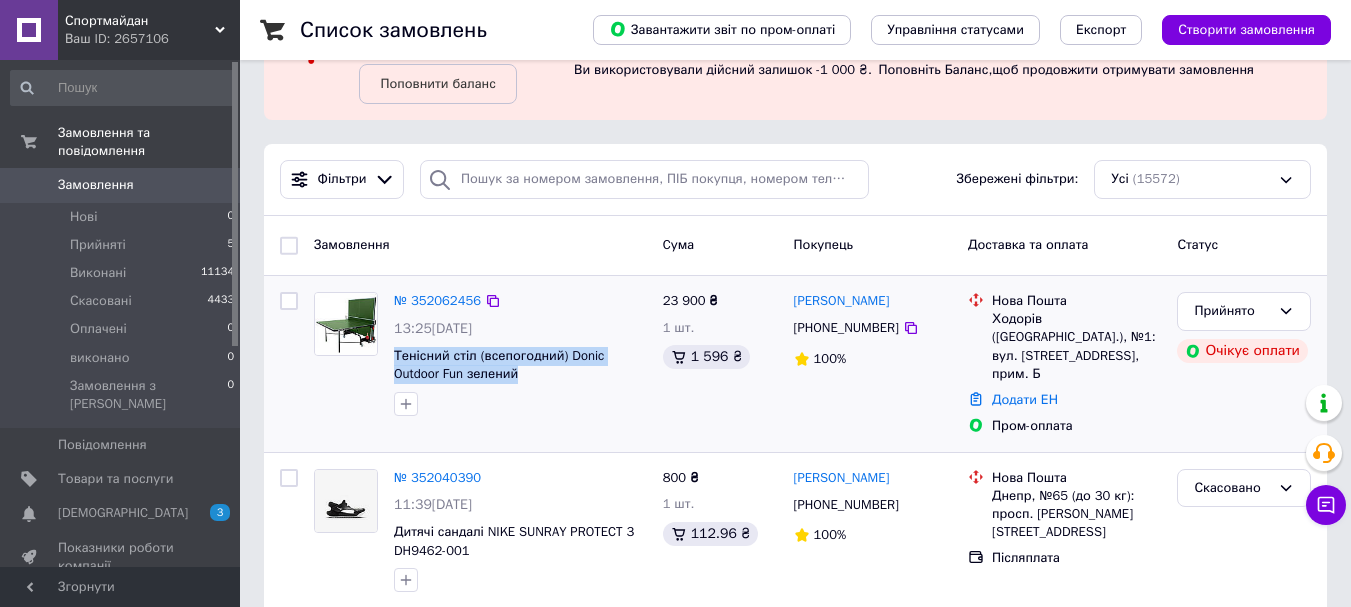copy on "Тенісний стіл (всепогодний) Donic Outdoor Fun зелений" 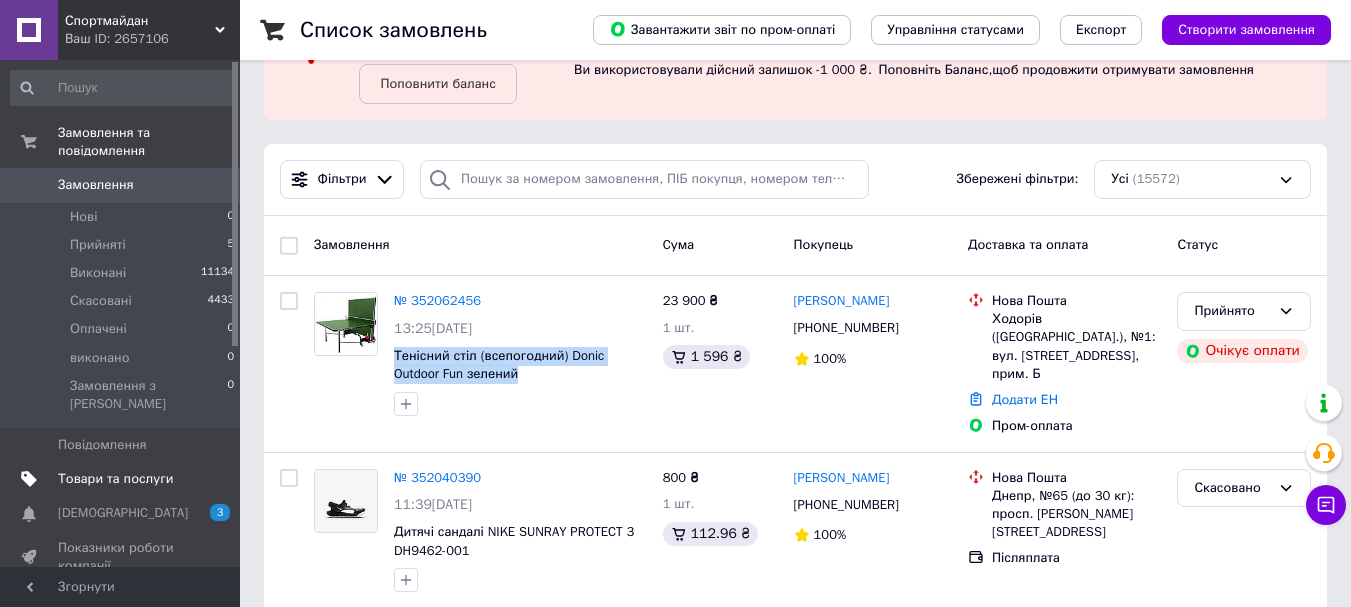 click on "Товари та послуги" at bounding box center (115, 479) 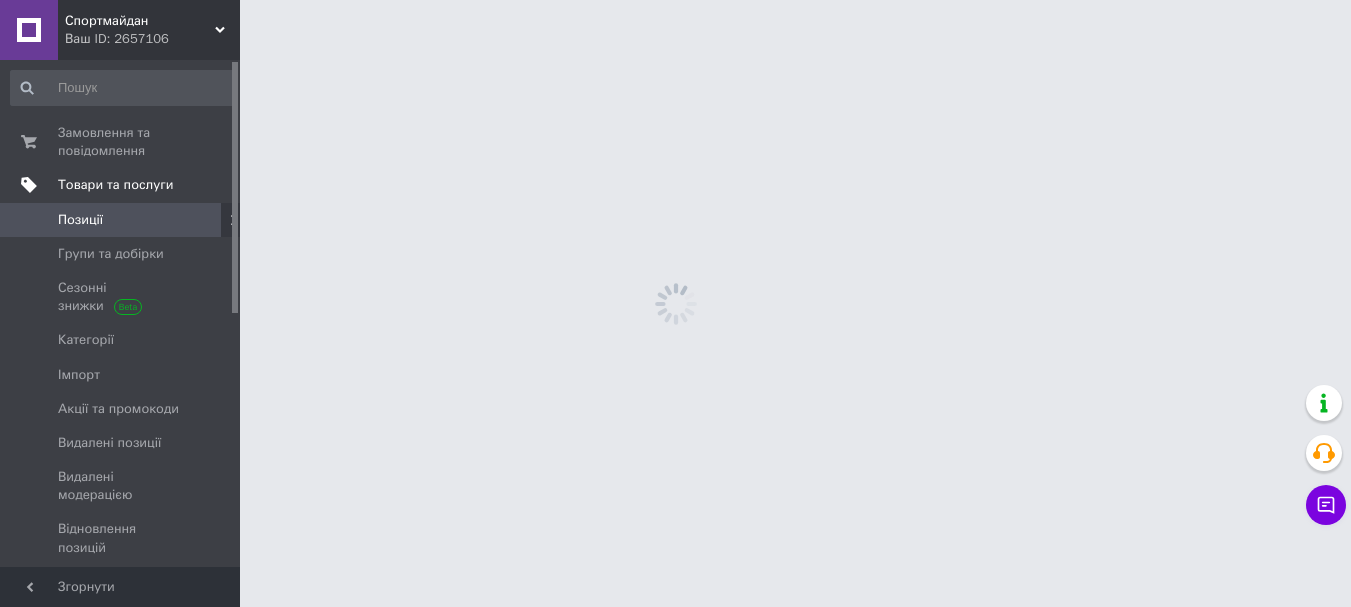 scroll, scrollTop: 0, scrollLeft: 0, axis: both 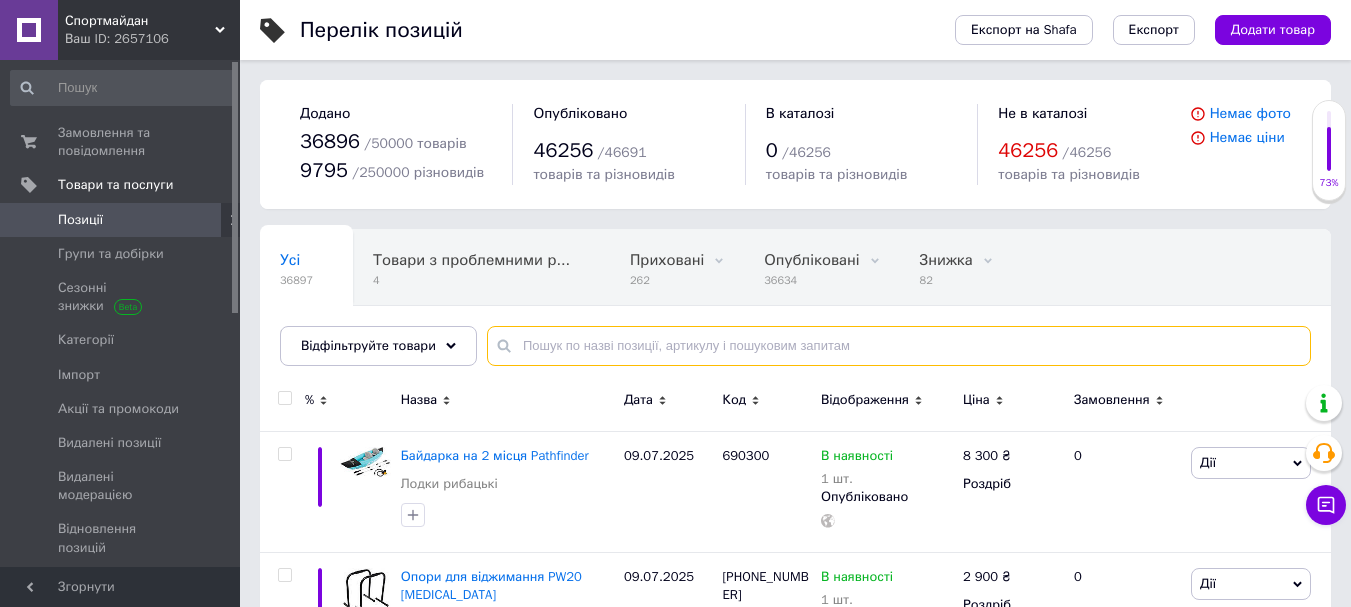 click at bounding box center (899, 346) 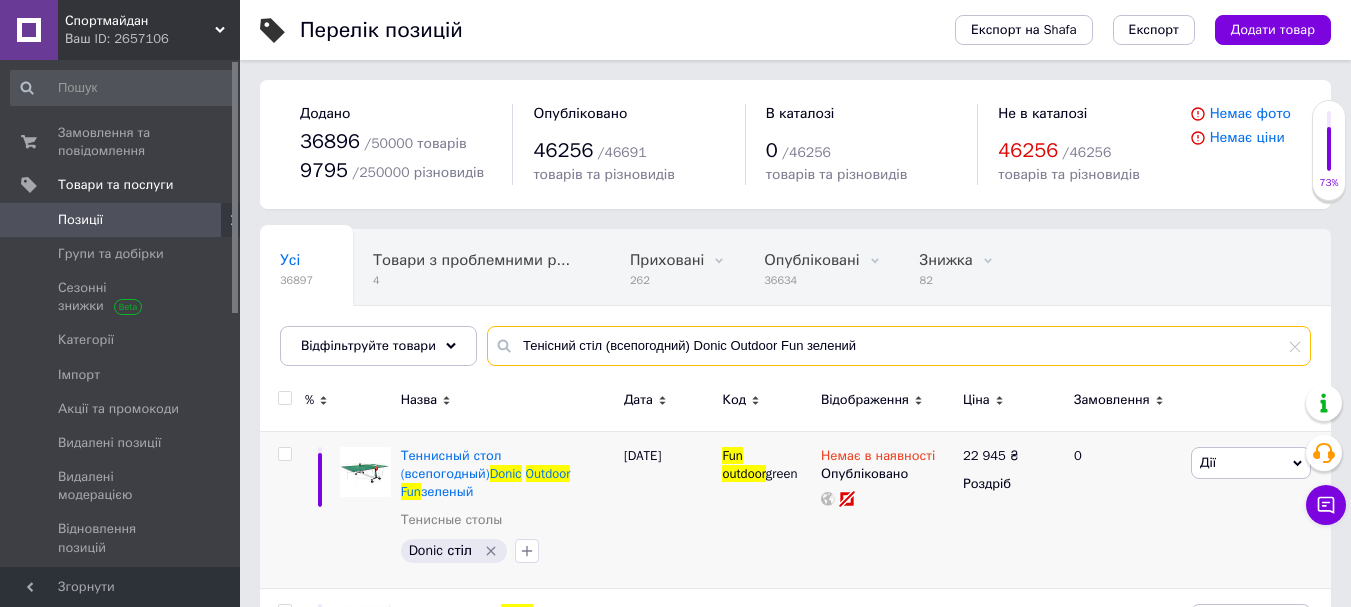 scroll, scrollTop: 123, scrollLeft: 0, axis: vertical 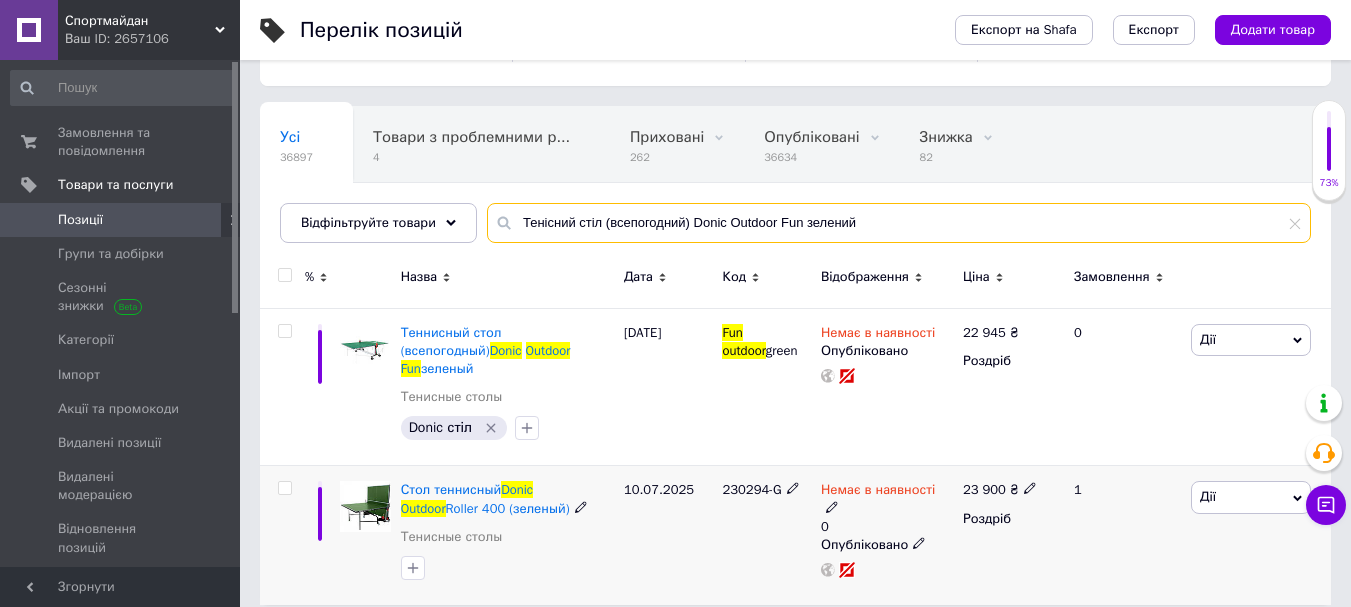 type on "Тенісний стіл (всепогодний) Donic Outdoor Fun зелений" 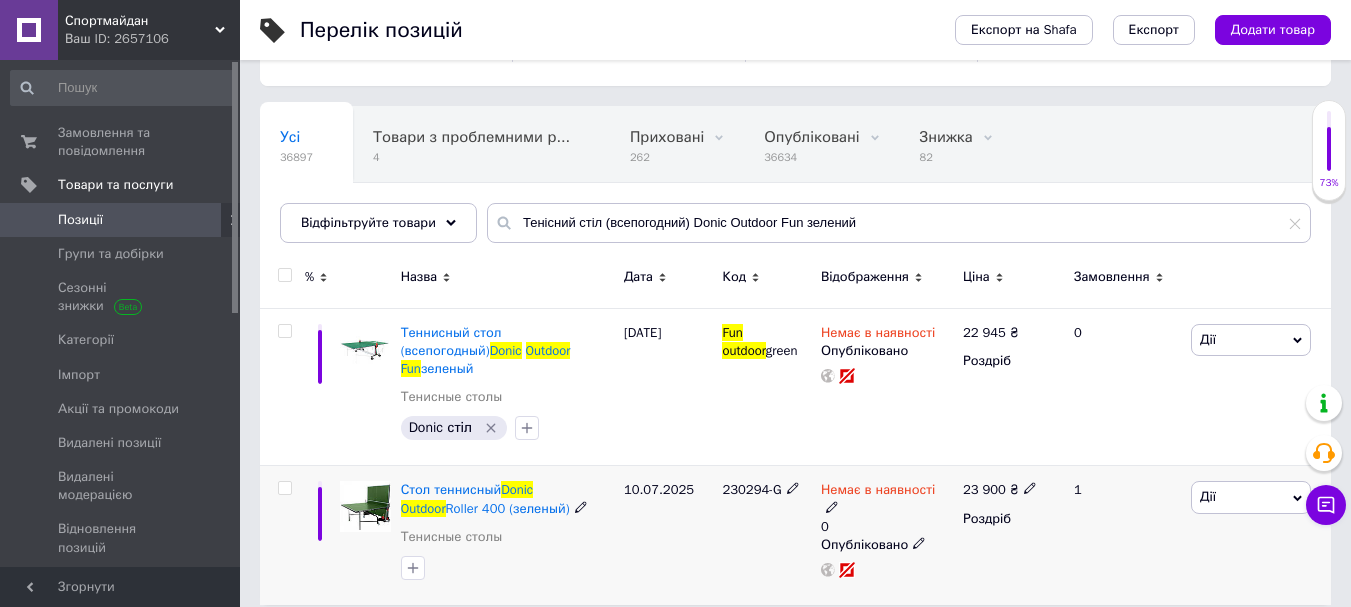 click 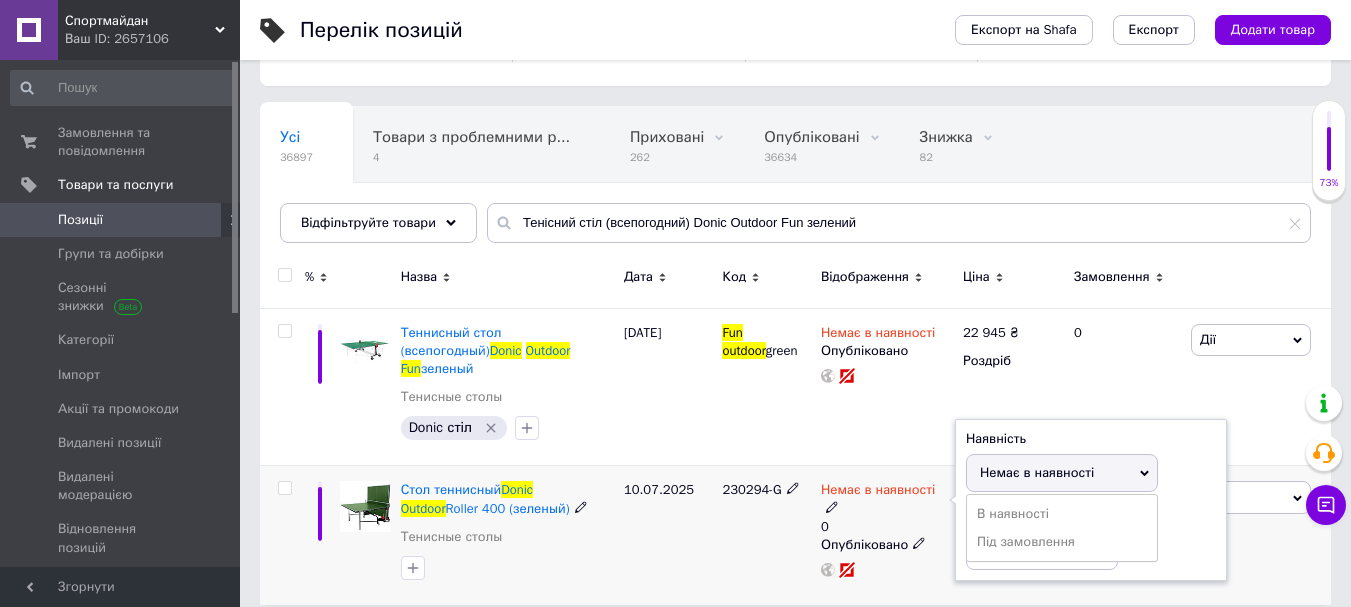 click on "Немає в наявності 0" at bounding box center [887, 508] 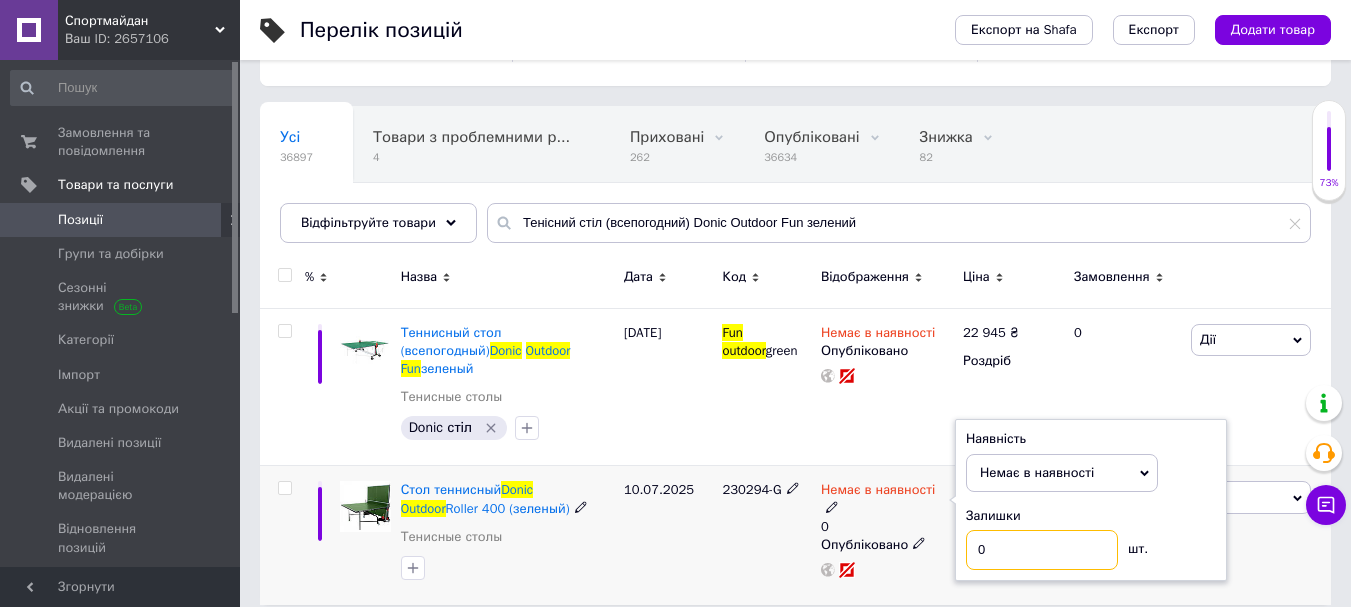 click on "0" at bounding box center (1042, 550) 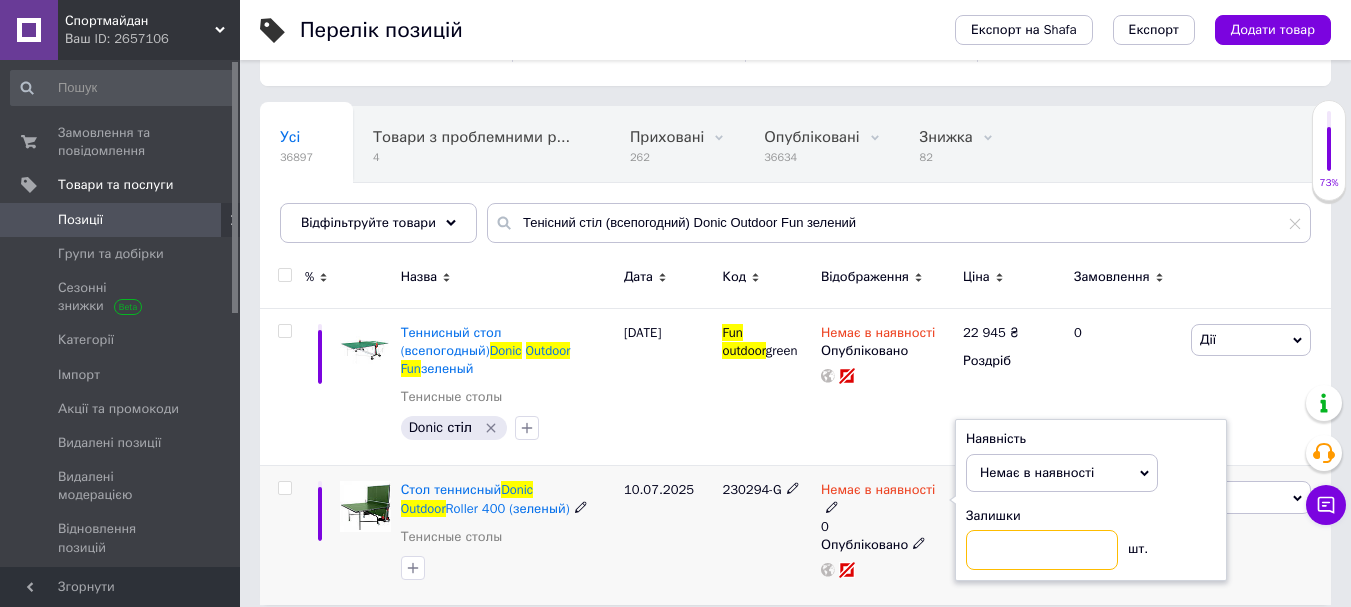 type 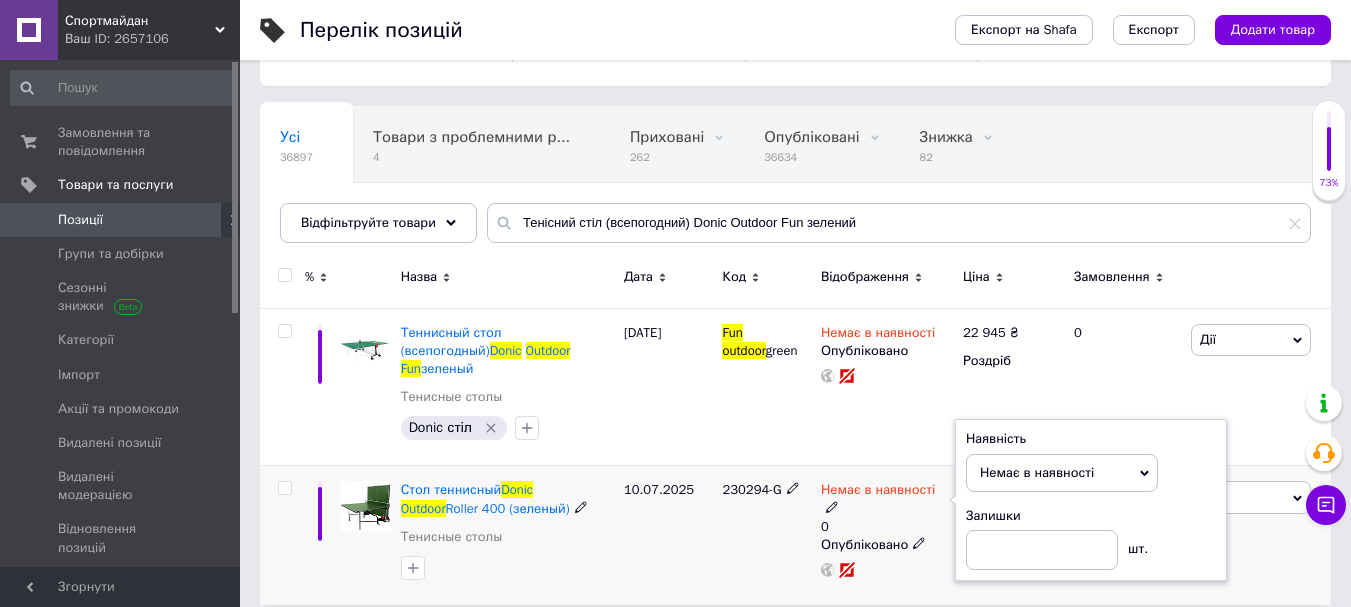 drag, startPoint x: 689, startPoint y: 527, endPoint x: 700, endPoint y: 522, distance: 12.083046 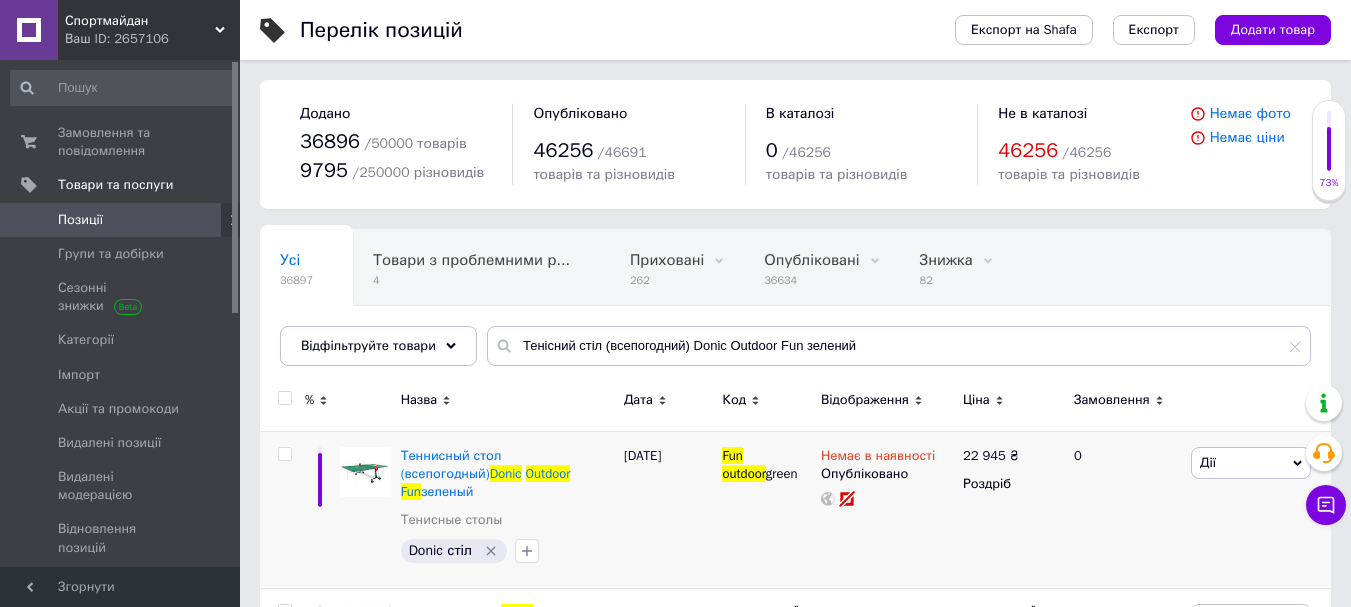 scroll, scrollTop: 123, scrollLeft: 0, axis: vertical 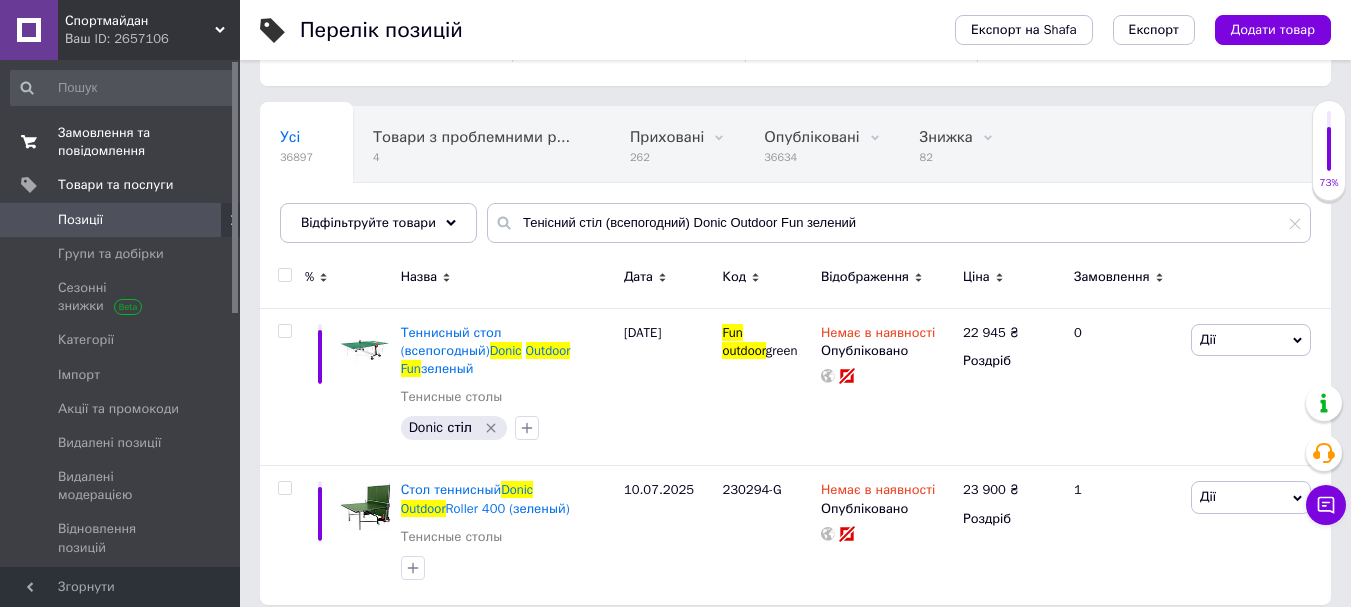 click on "Замовлення та повідомлення" at bounding box center (121, 142) 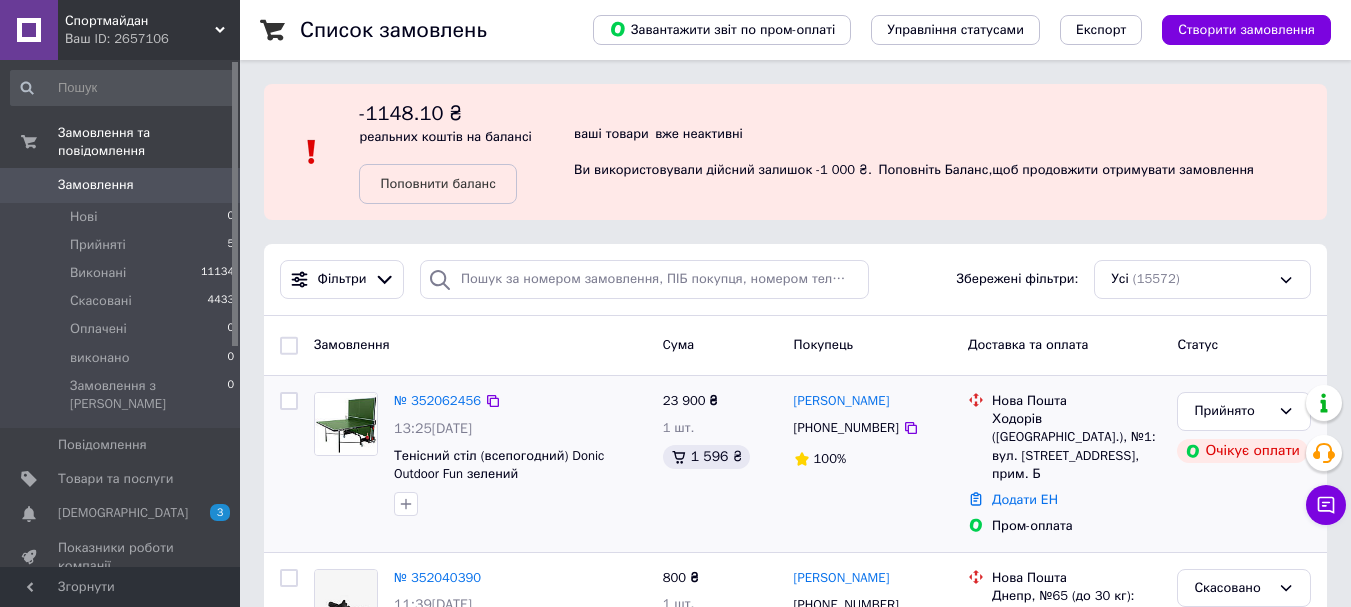 scroll, scrollTop: 100, scrollLeft: 0, axis: vertical 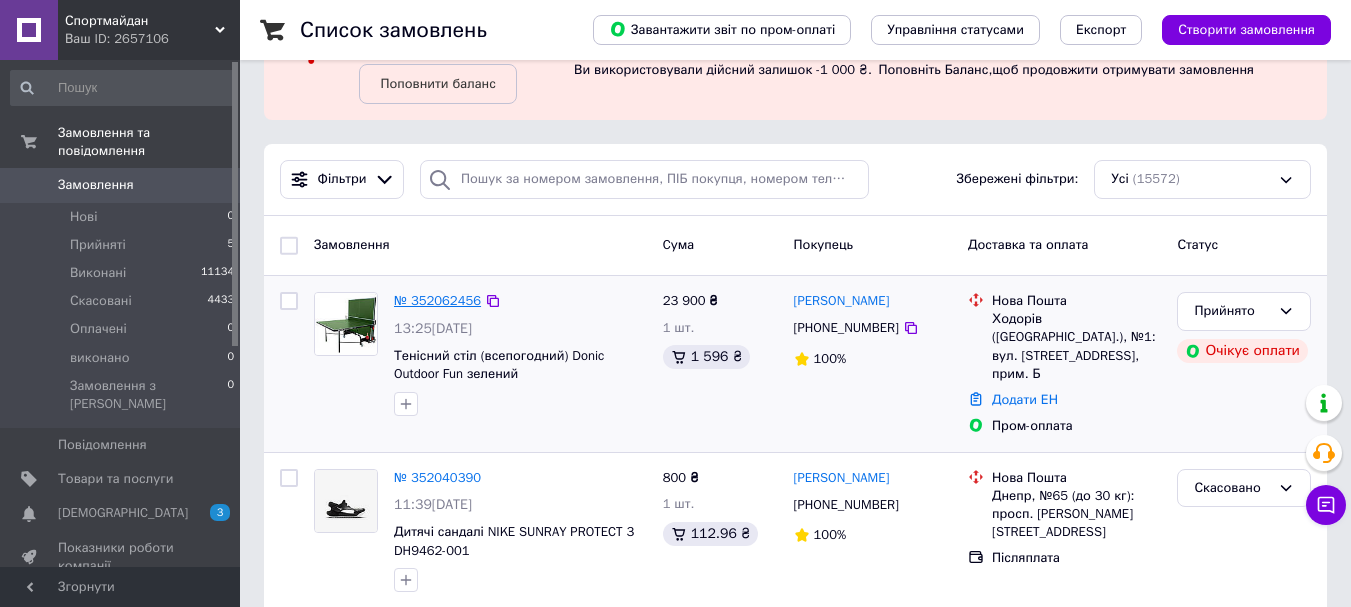 click on "№ 352062456" at bounding box center (437, 300) 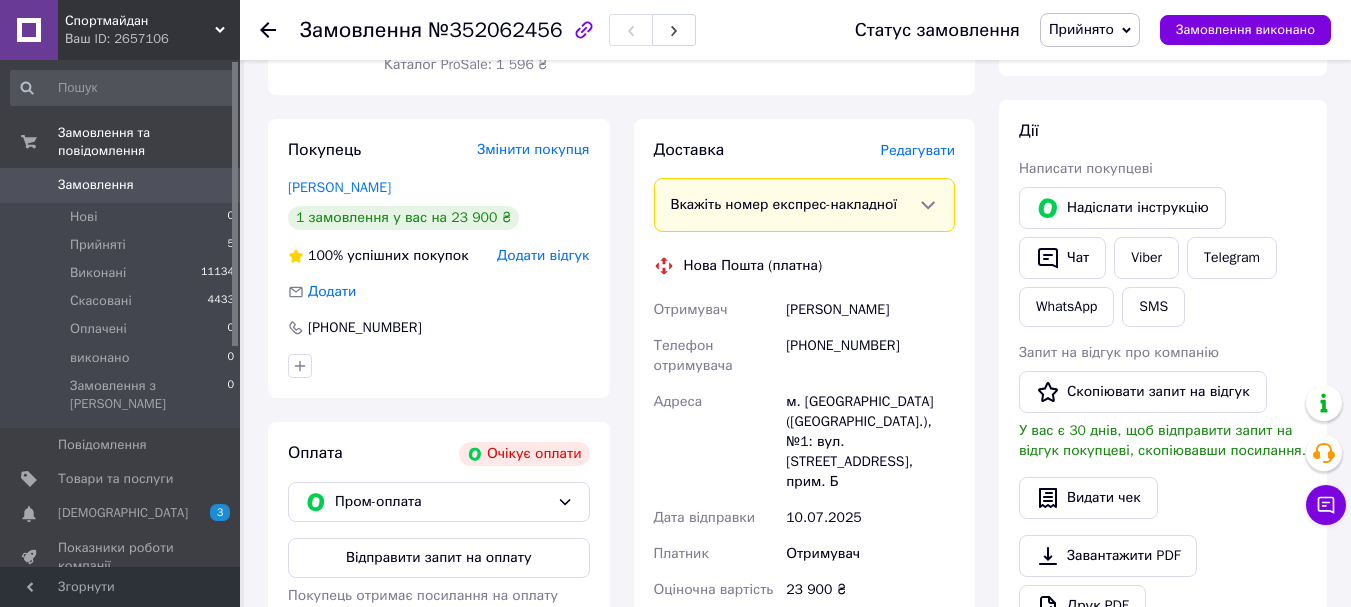 scroll, scrollTop: 0, scrollLeft: 0, axis: both 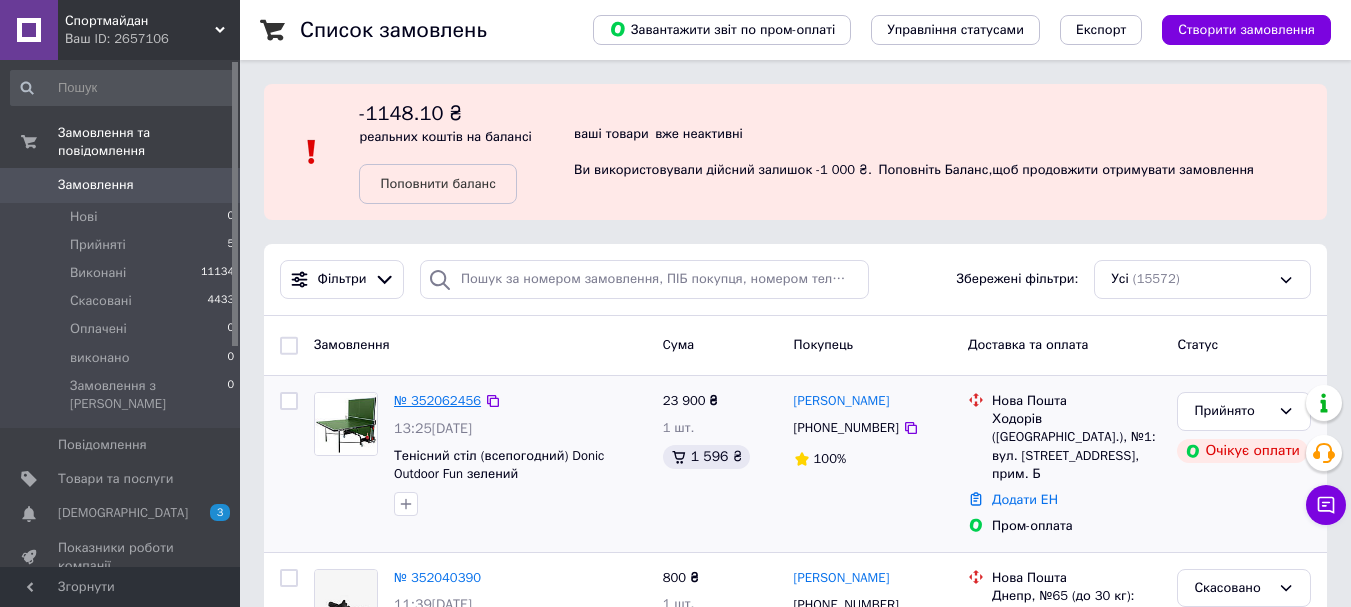 click on "№ 352062456" at bounding box center [437, 400] 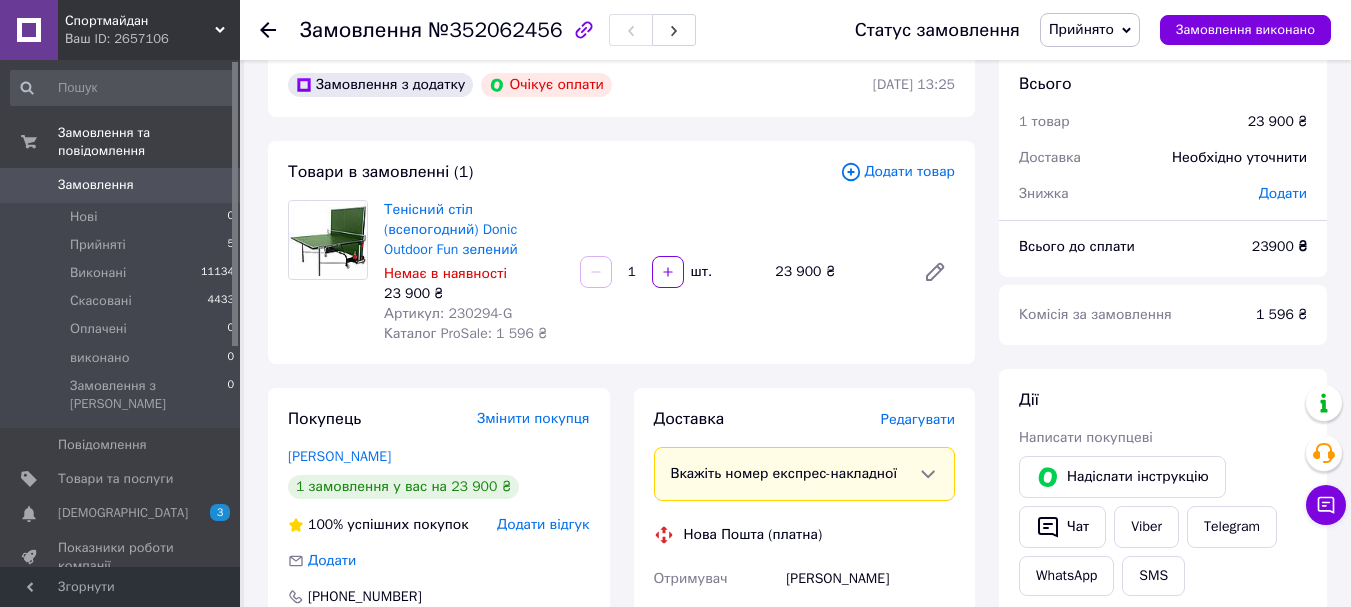 scroll, scrollTop: 0, scrollLeft: 0, axis: both 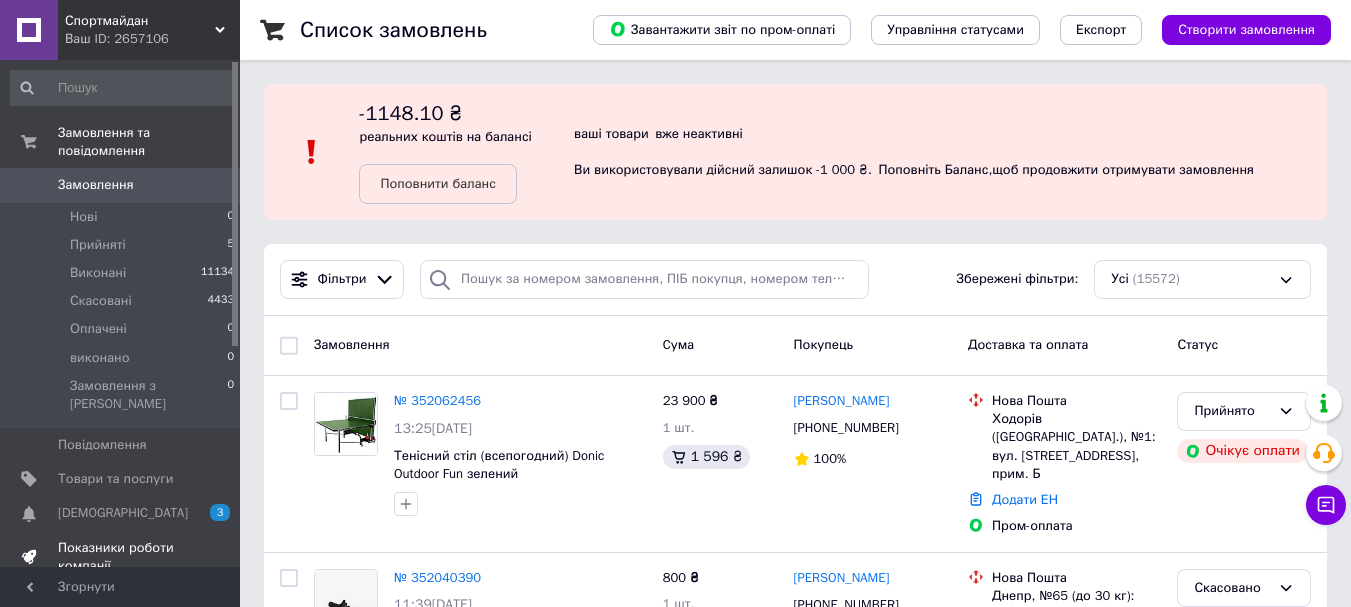 click on "Показники роботи компанії" at bounding box center (121, 557) 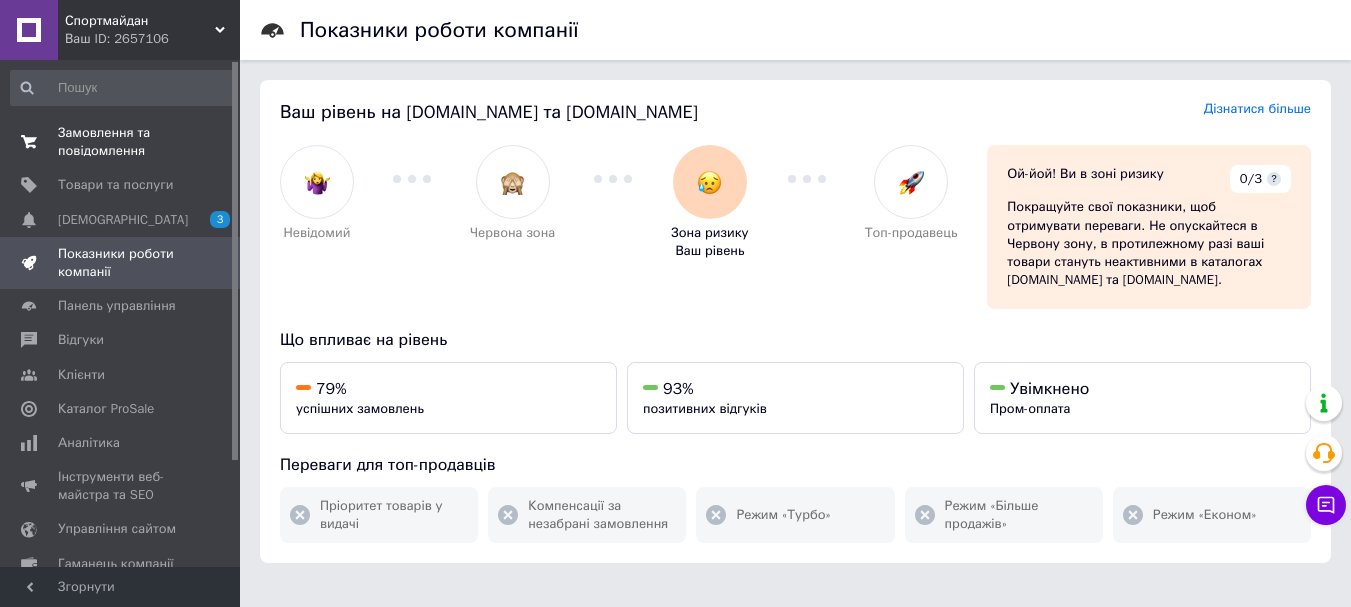 click on "Замовлення та повідомлення" at bounding box center [121, 142] 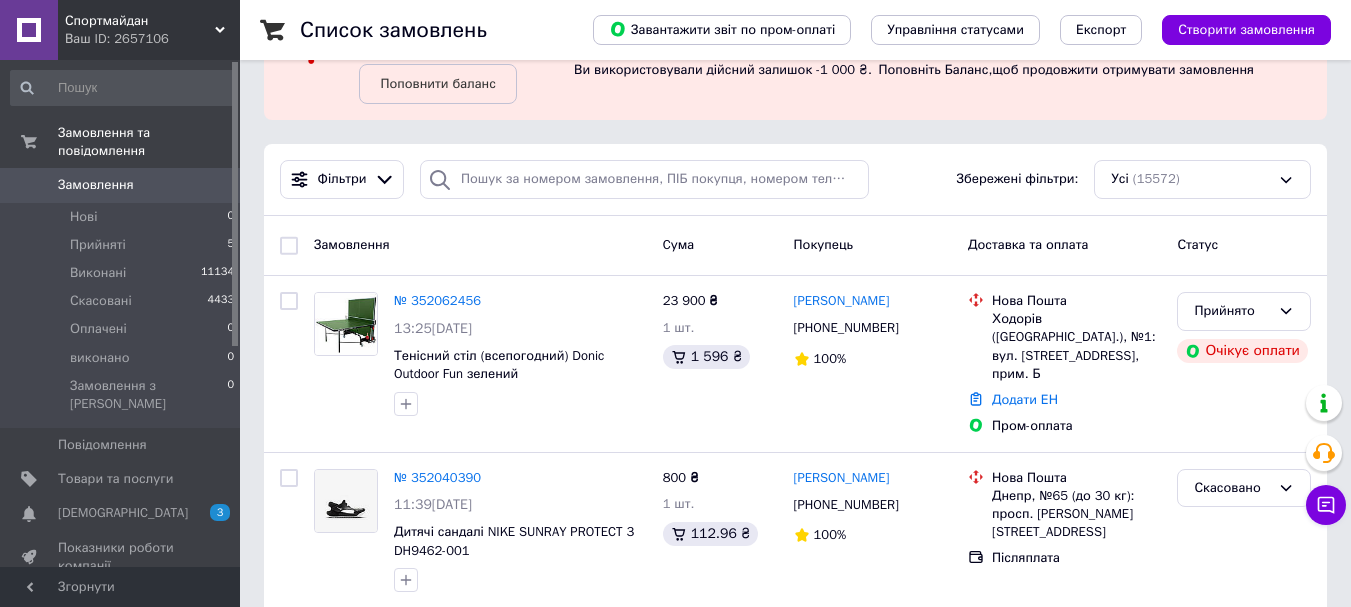scroll, scrollTop: 200, scrollLeft: 0, axis: vertical 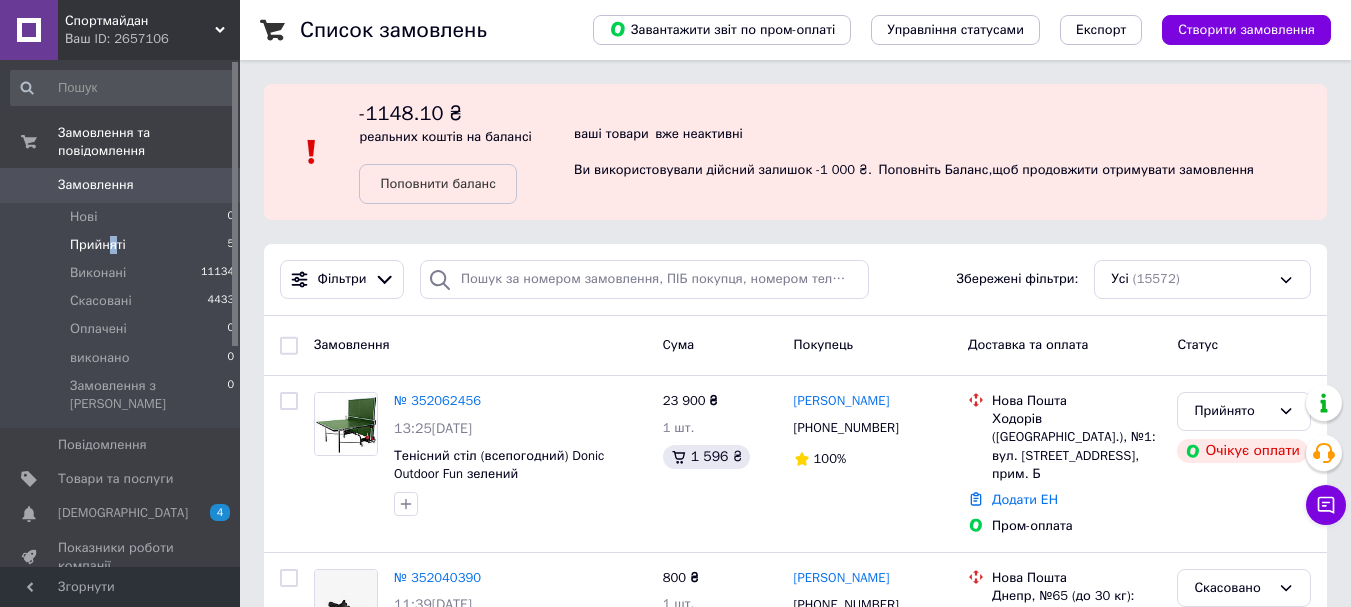 click on "Прийняті" at bounding box center (98, 245) 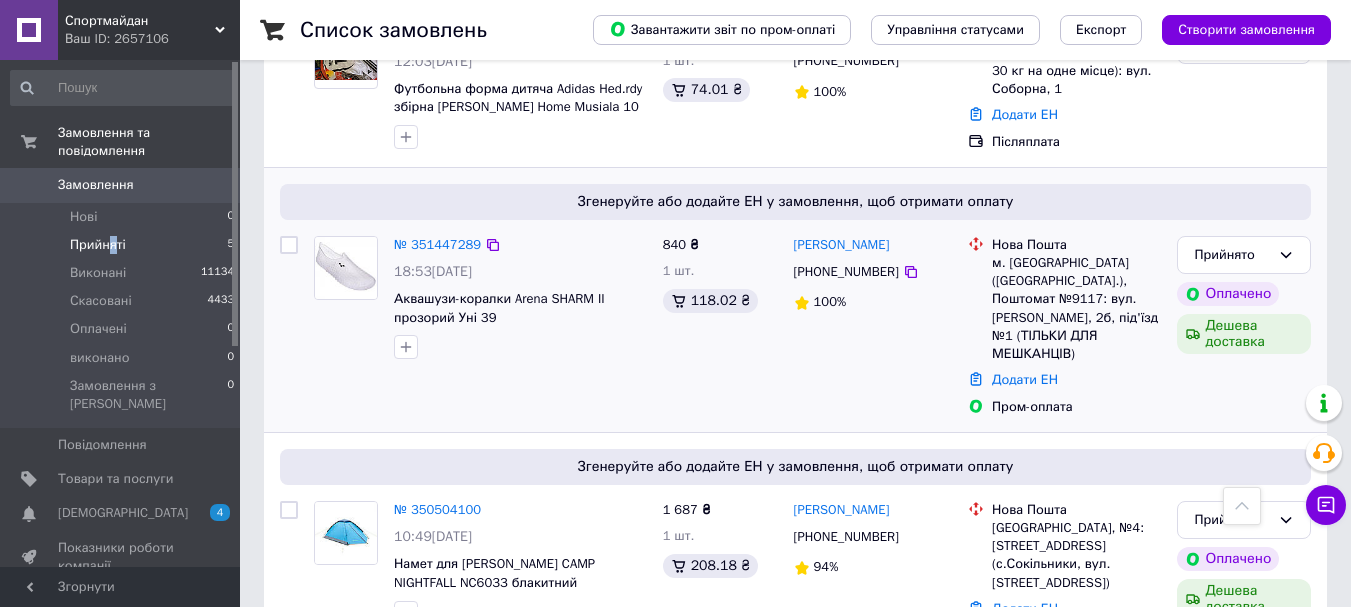scroll, scrollTop: 415, scrollLeft: 0, axis: vertical 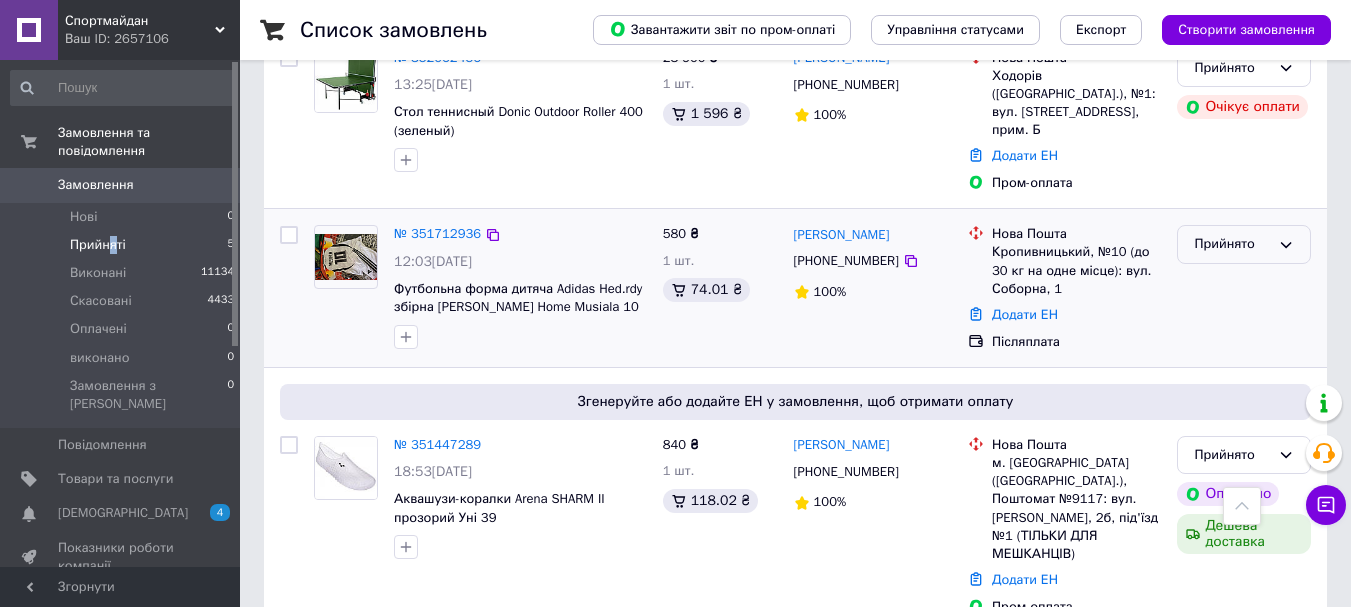 click 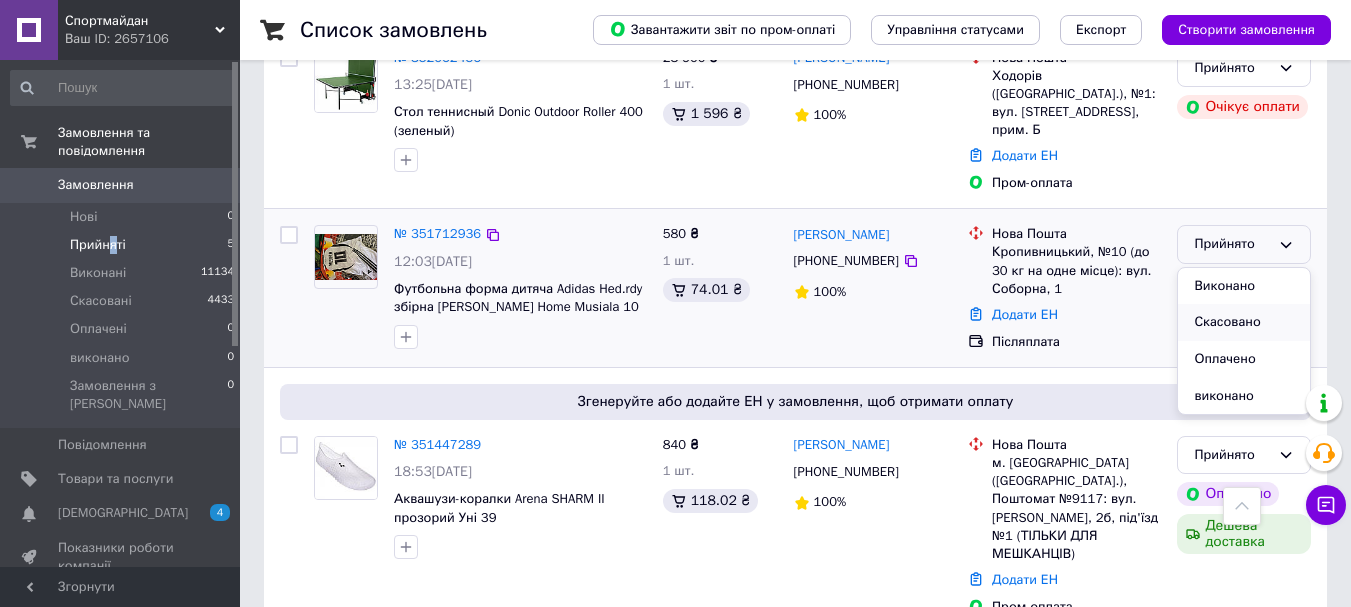click on "Скасовано" at bounding box center [1244, 322] 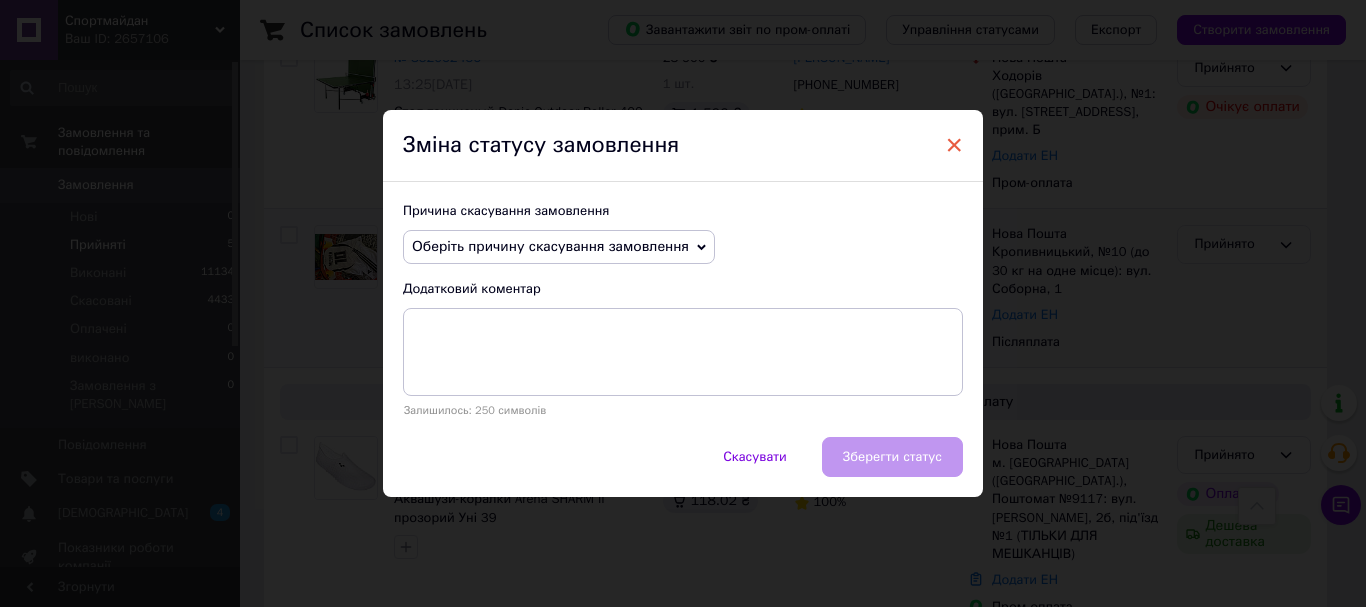 click on "×" at bounding box center (954, 145) 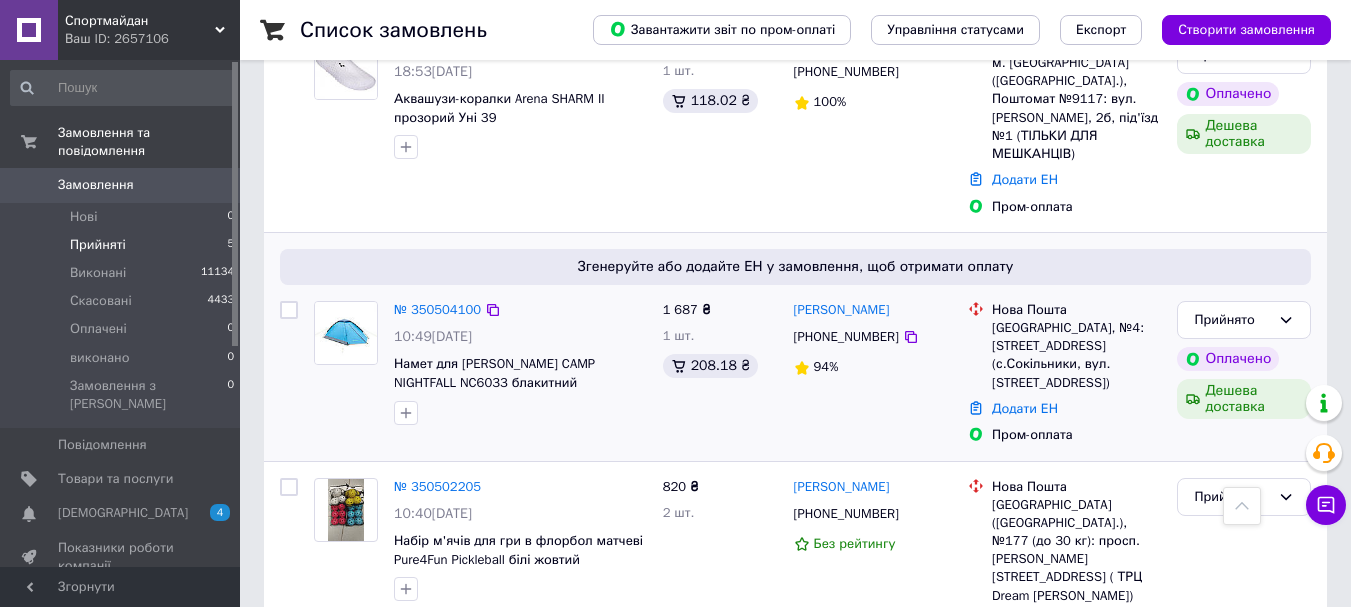 scroll, scrollTop: 415, scrollLeft: 0, axis: vertical 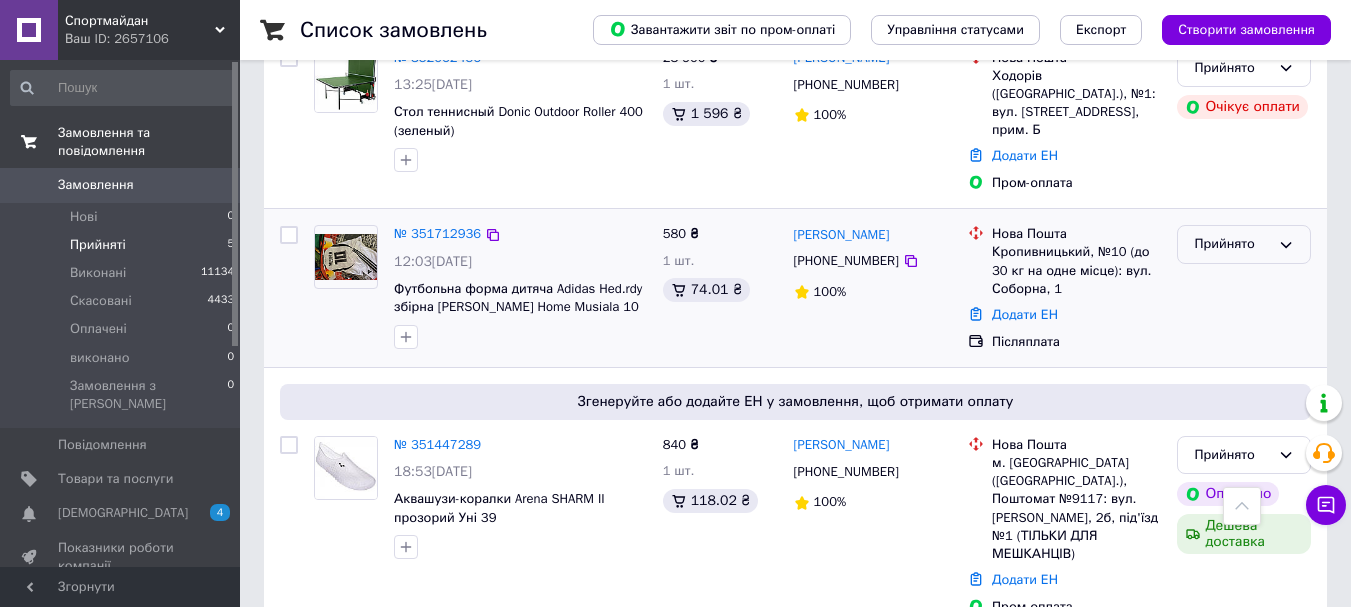 click on "Замовлення та повідомлення" at bounding box center [123, 142] 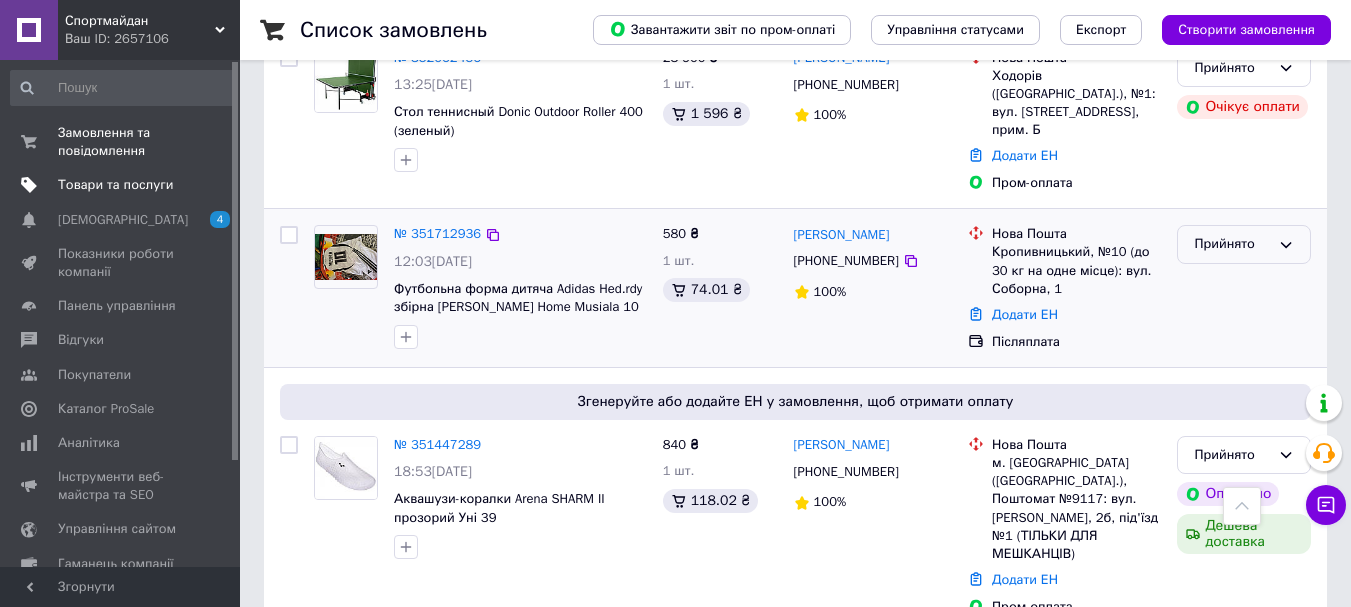 scroll, scrollTop: 15, scrollLeft: 0, axis: vertical 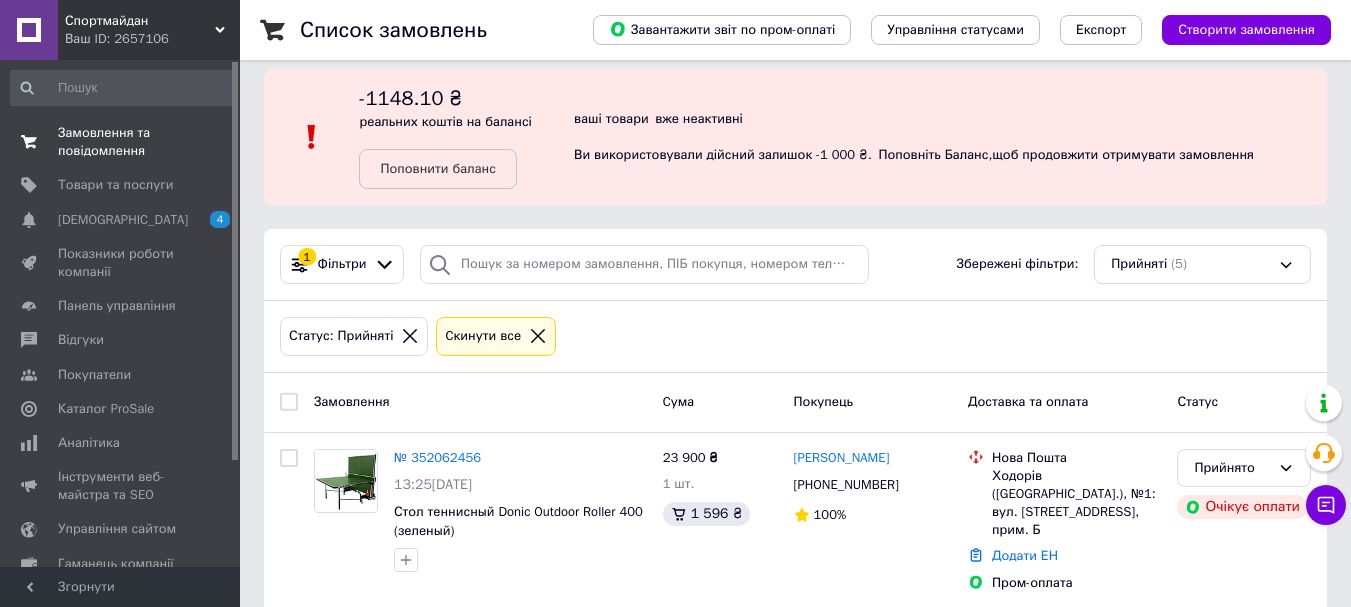 click on "Замовлення та повідомлення" at bounding box center [121, 142] 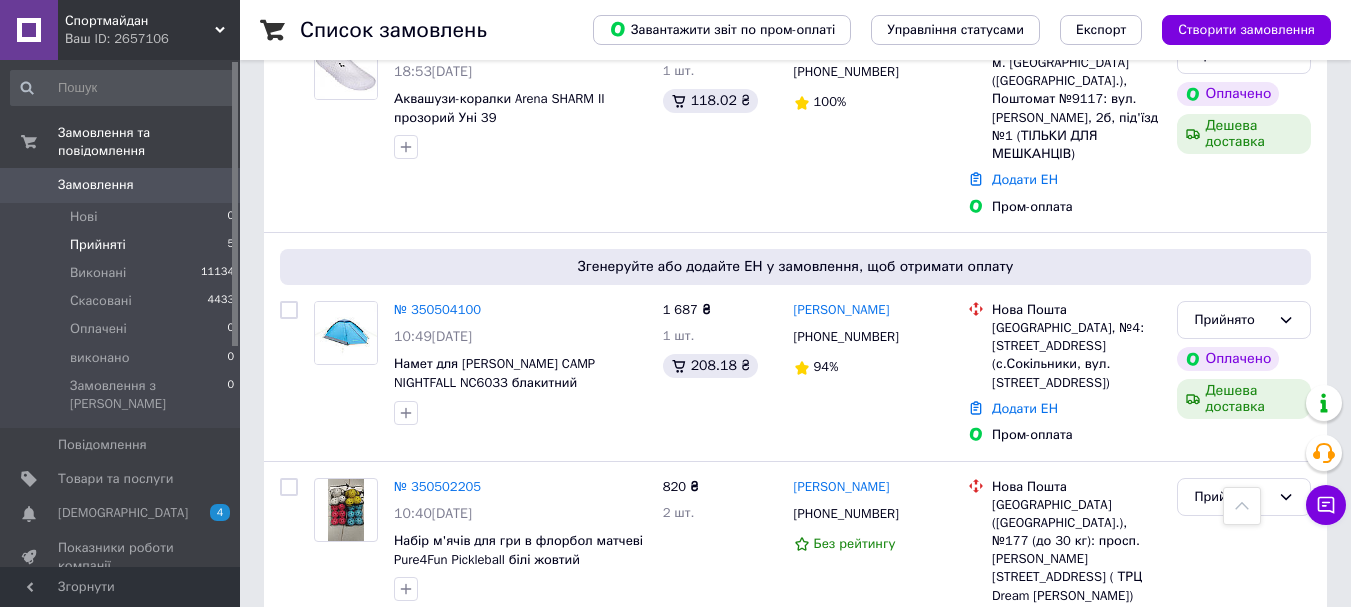 scroll, scrollTop: 415, scrollLeft: 0, axis: vertical 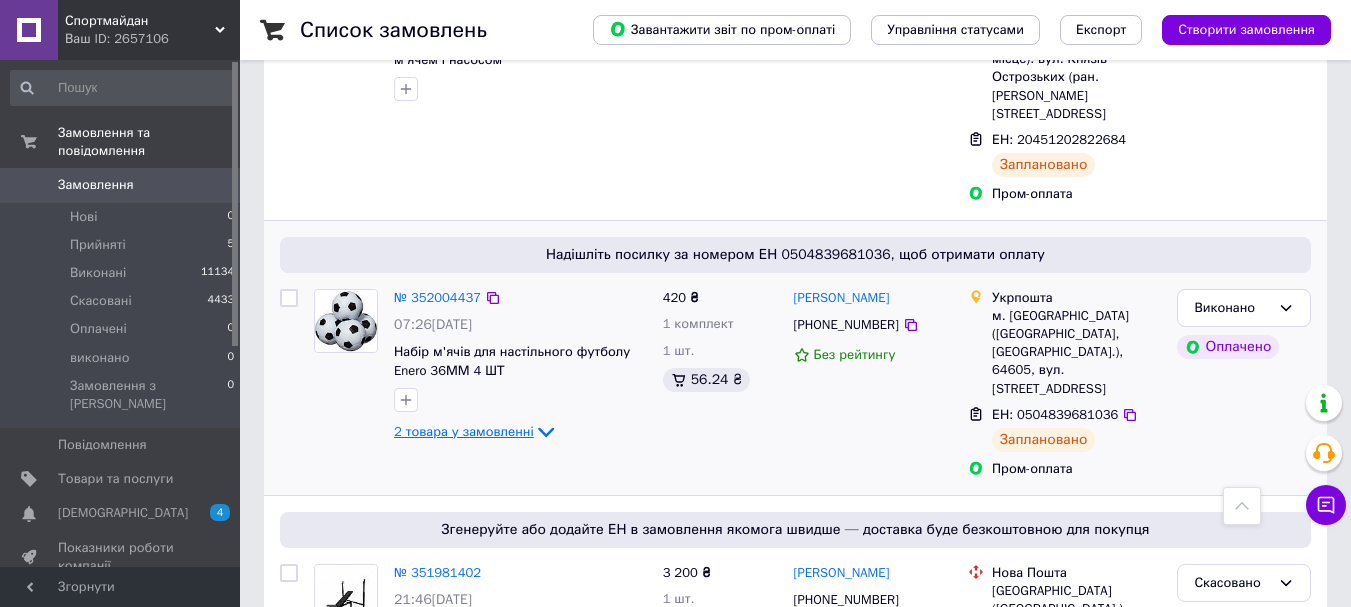 click 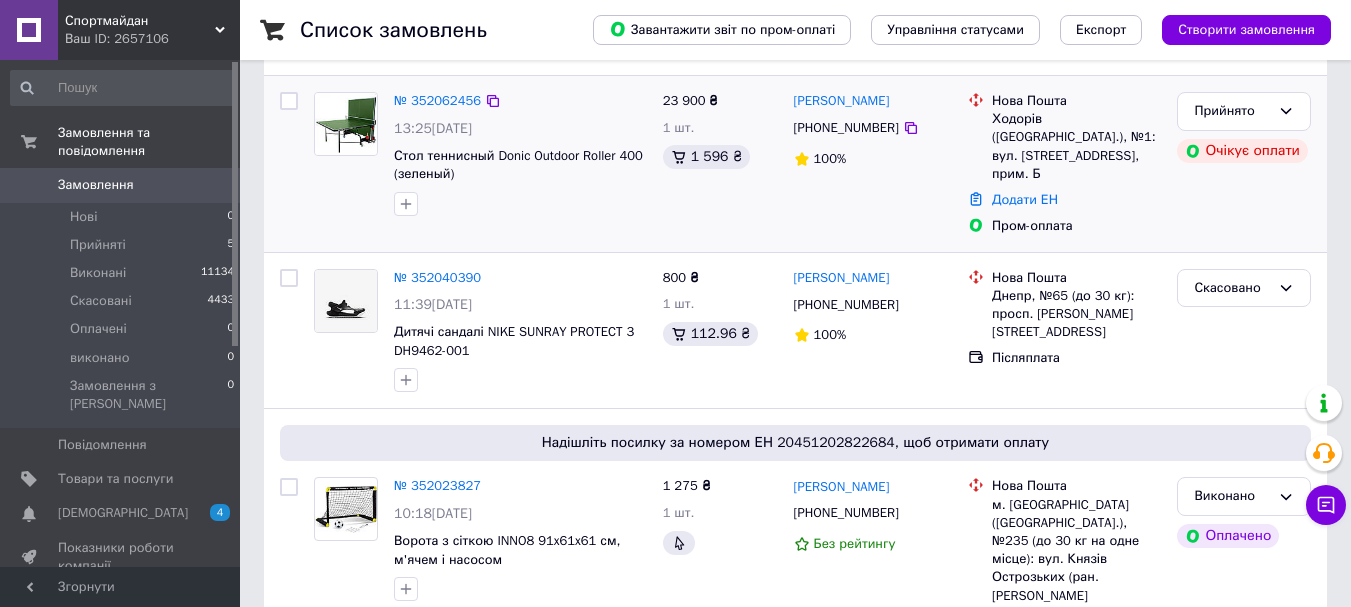 scroll, scrollTop: 0, scrollLeft: 0, axis: both 